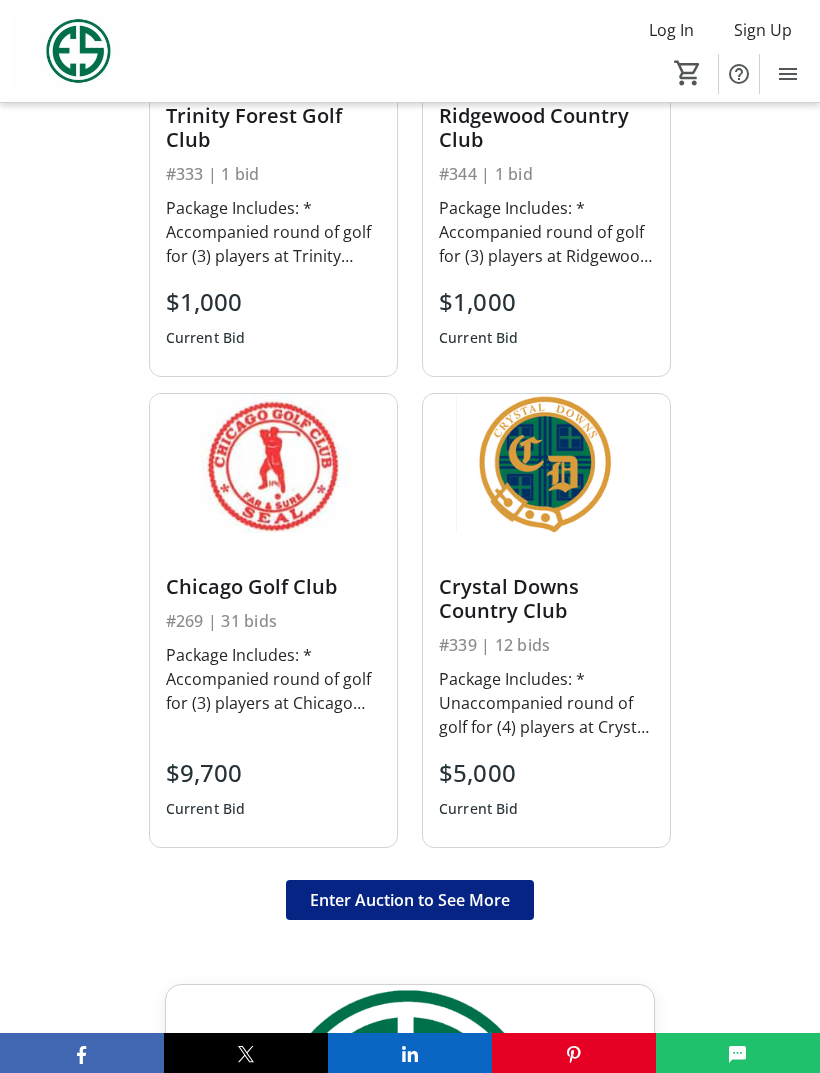 scroll, scrollTop: 1444, scrollLeft: 0, axis: vertical 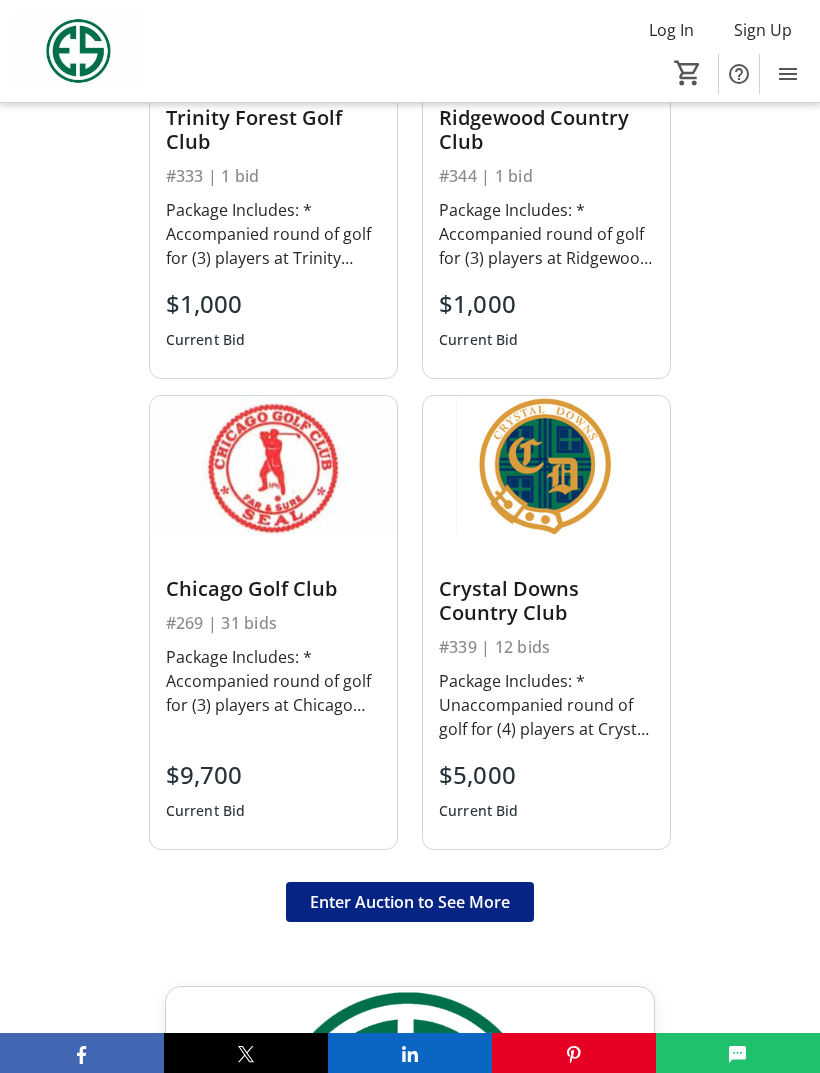 click on "Enter Auction to See More" at bounding box center [410, 902] 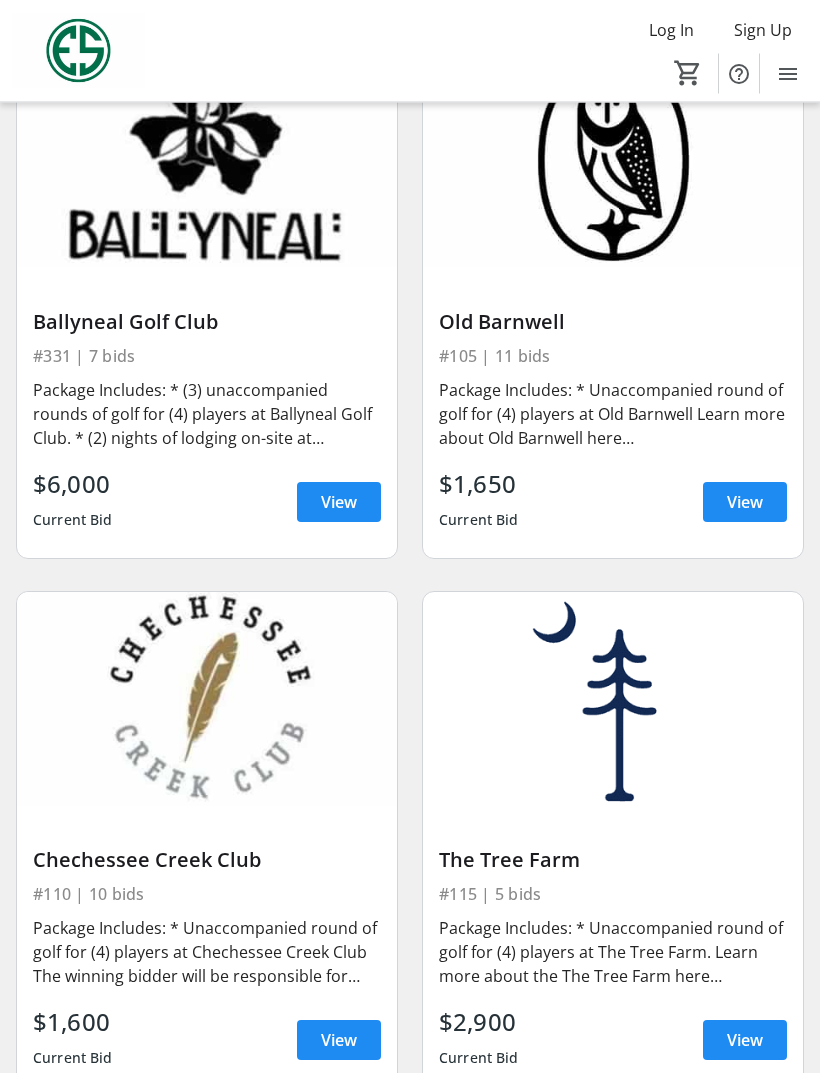 scroll, scrollTop: 2974, scrollLeft: 0, axis: vertical 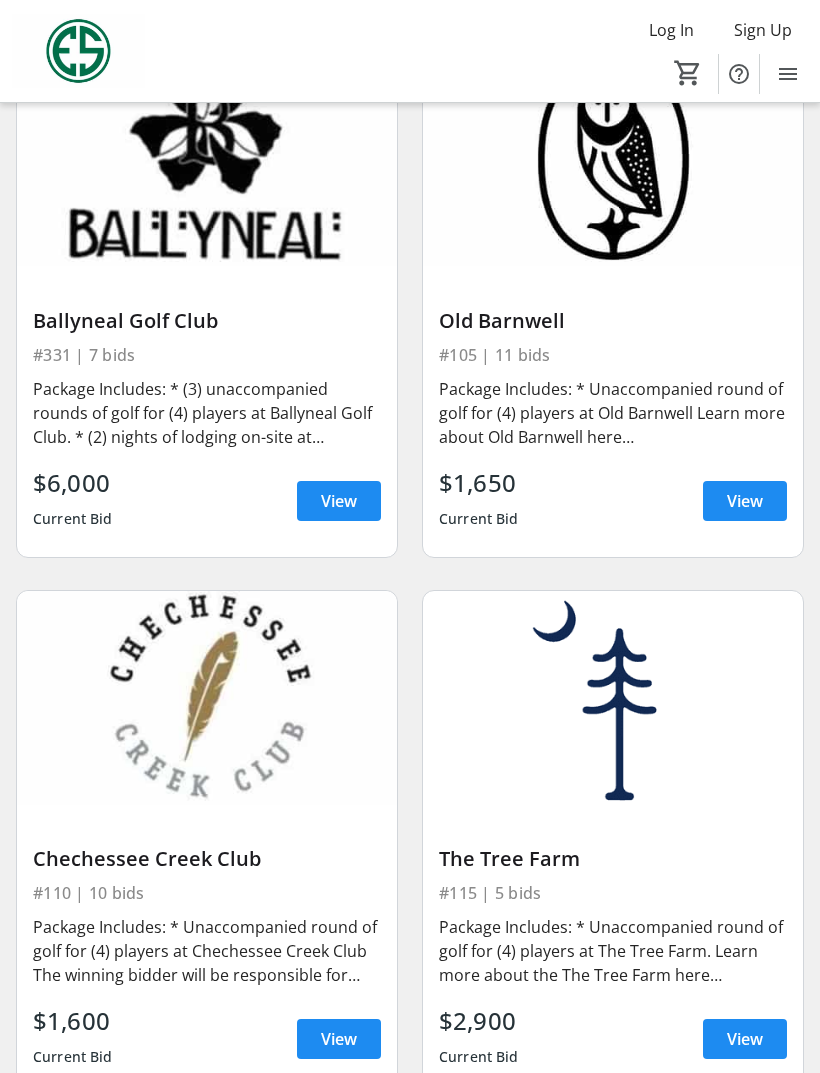 click at bounding box center (745, 501) 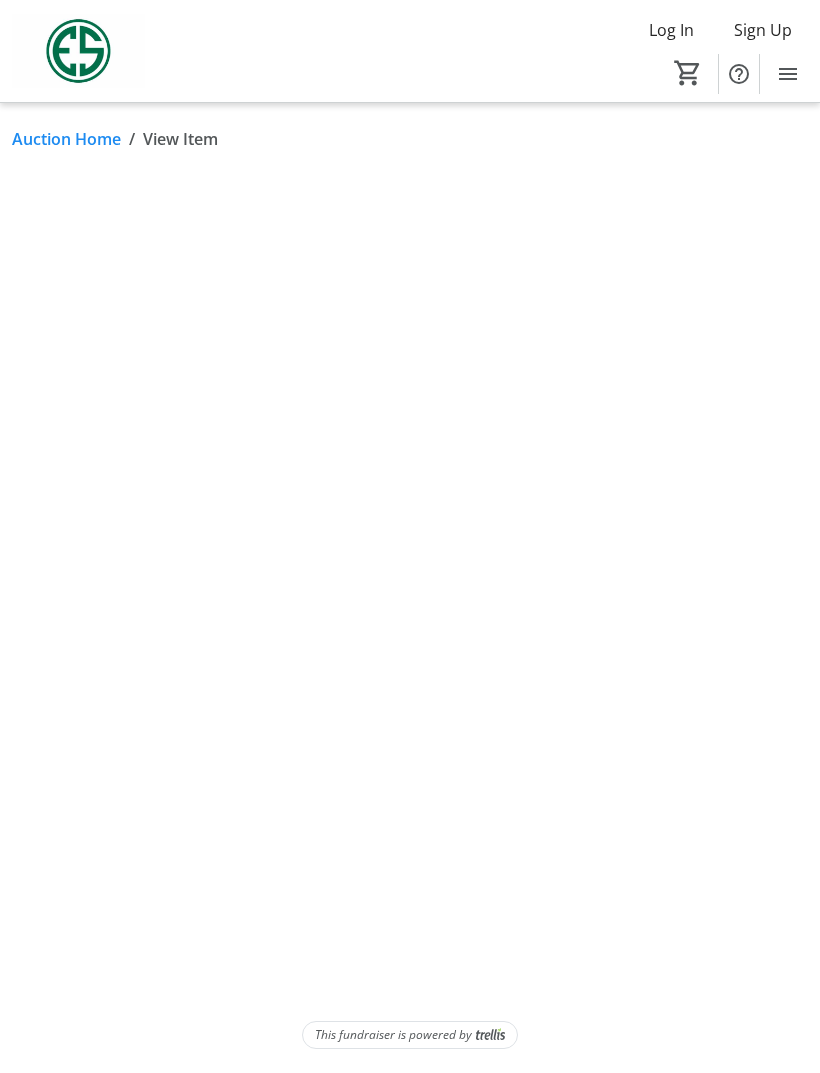 scroll, scrollTop: 0, scrollLeft: 0, axis: both 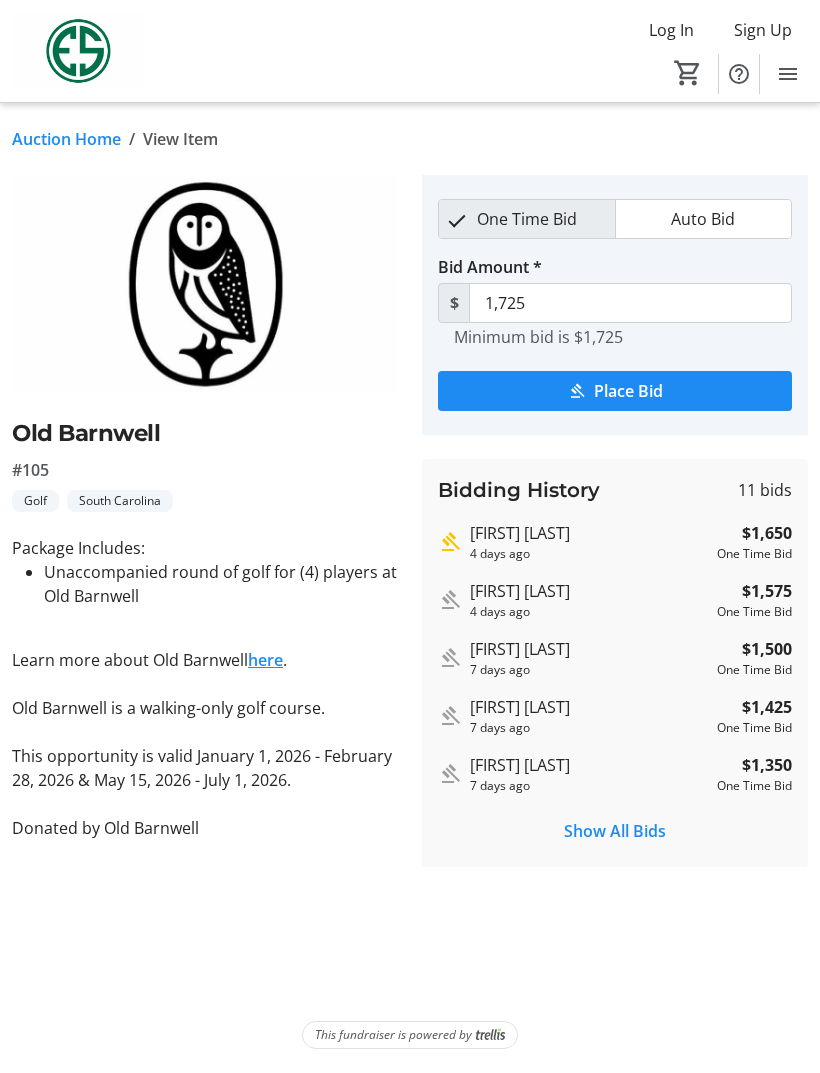 click on "here" 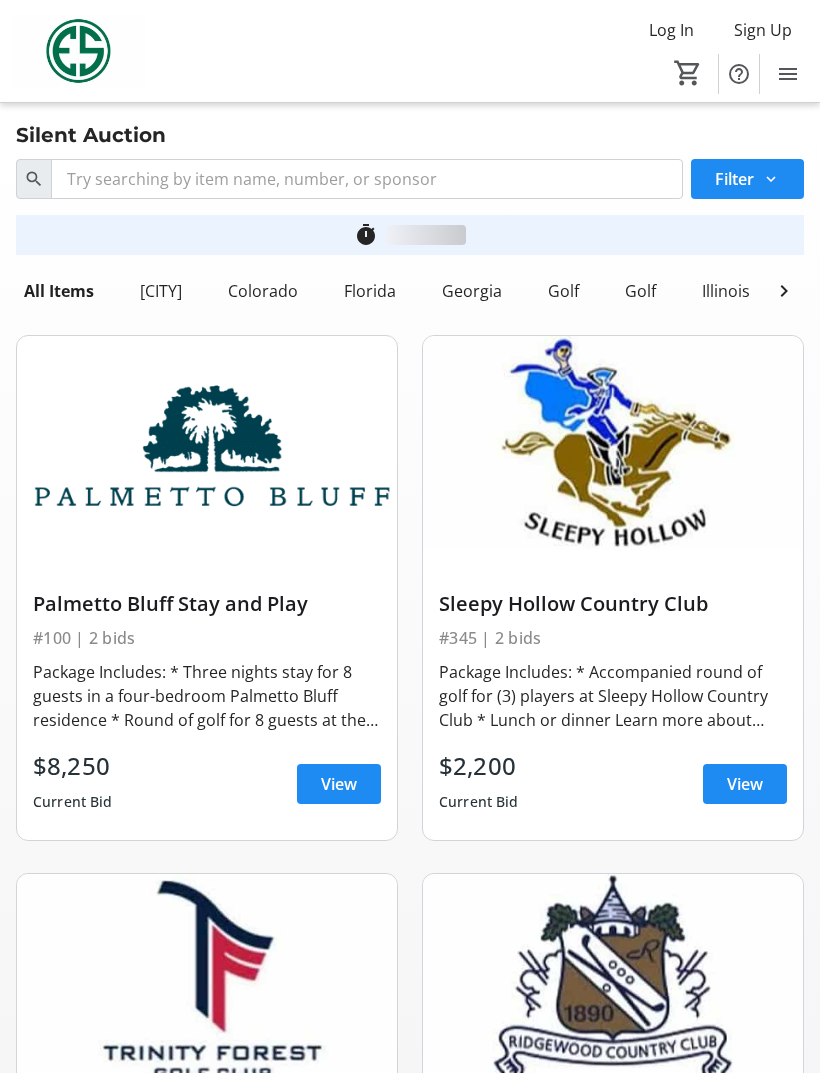 scroll, scrollTop: 2974, scrollLeft: 0, axis: vertical 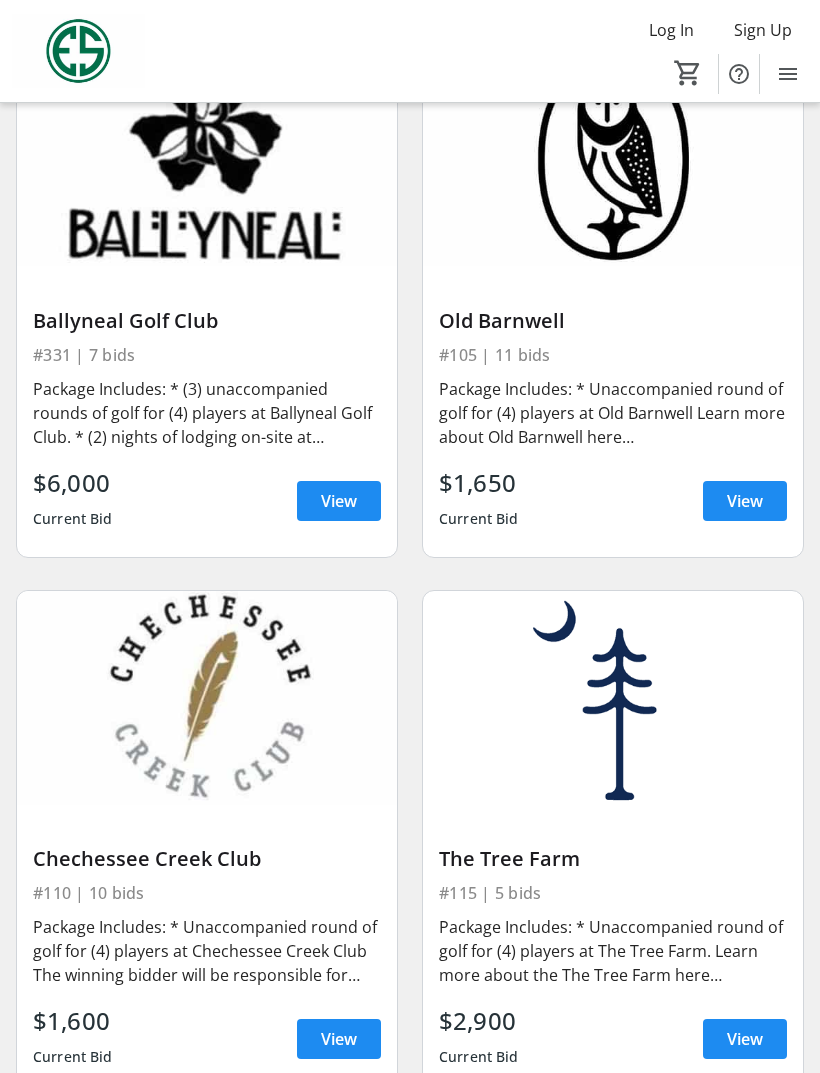 click at bounding box center [339, 501] 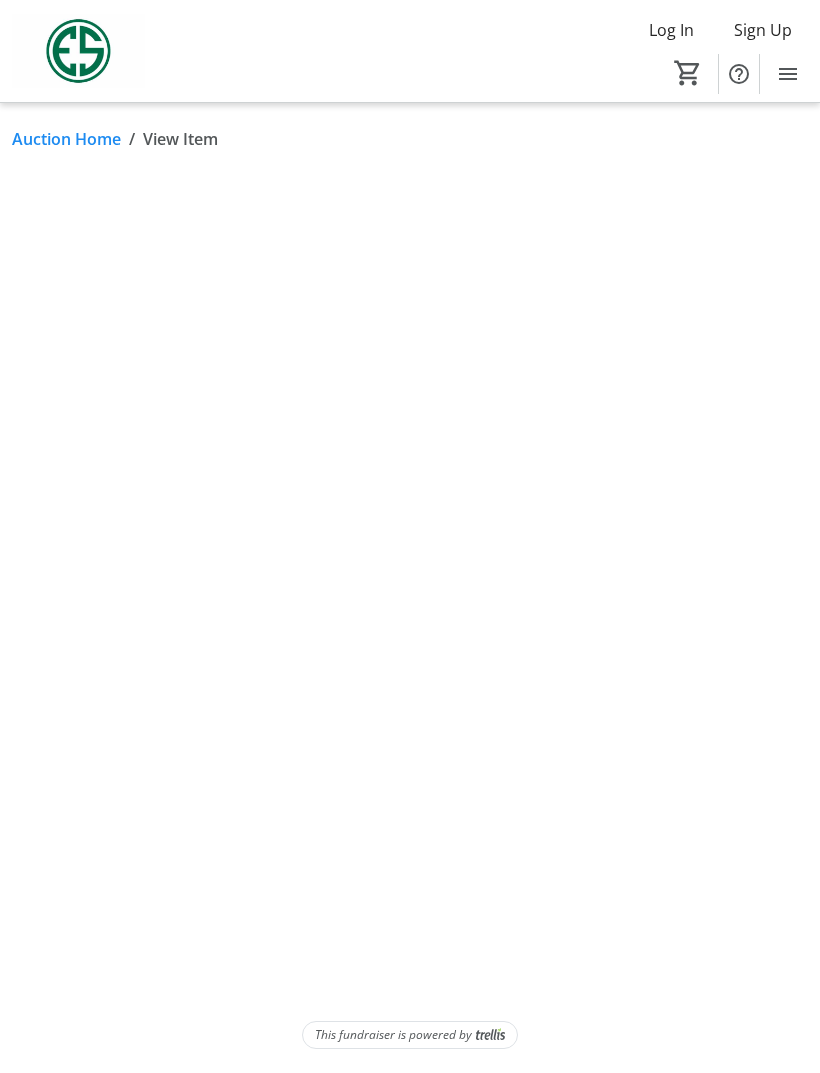 scroll, scrollTop: 64, scrollLeft: 0, axis: vertical 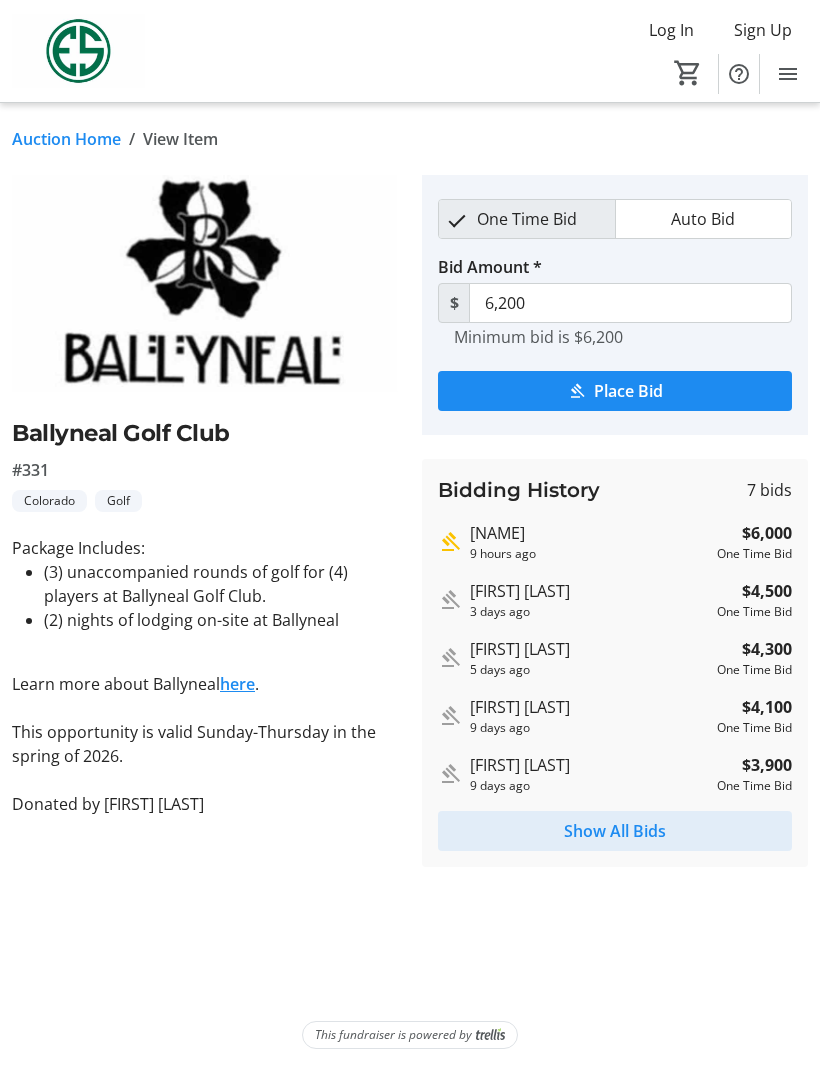 click 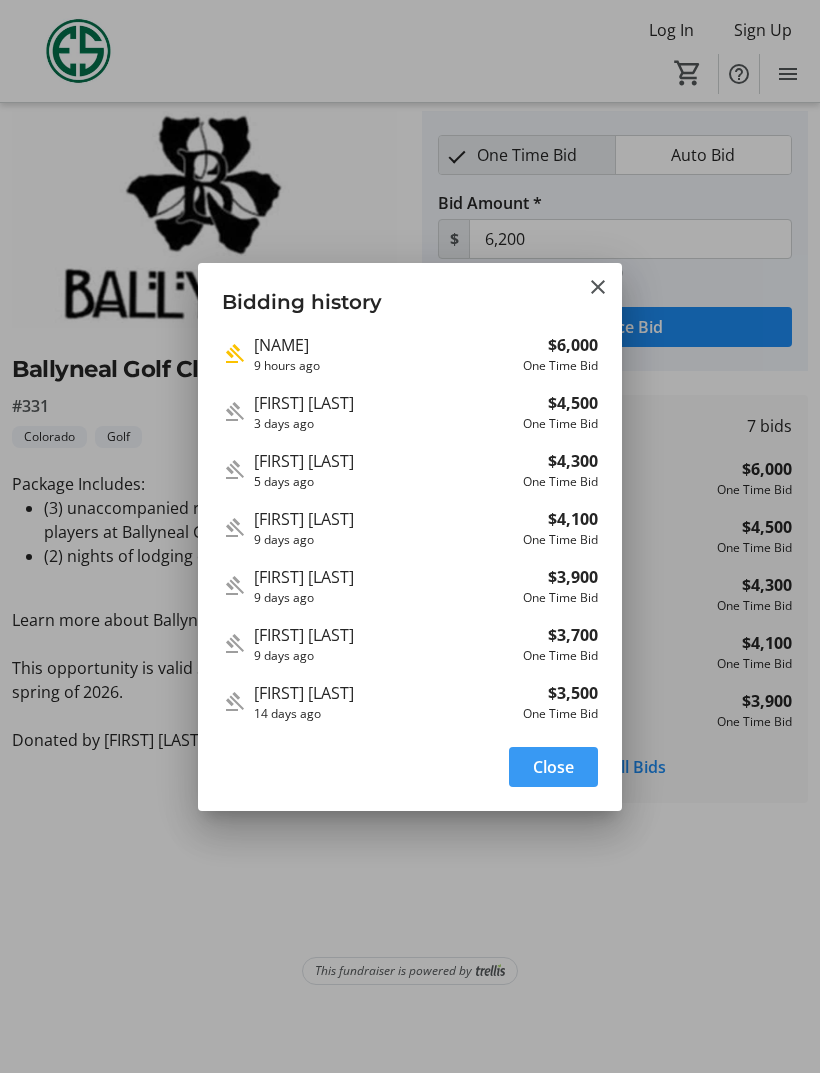click at bounding box center (598, 287) 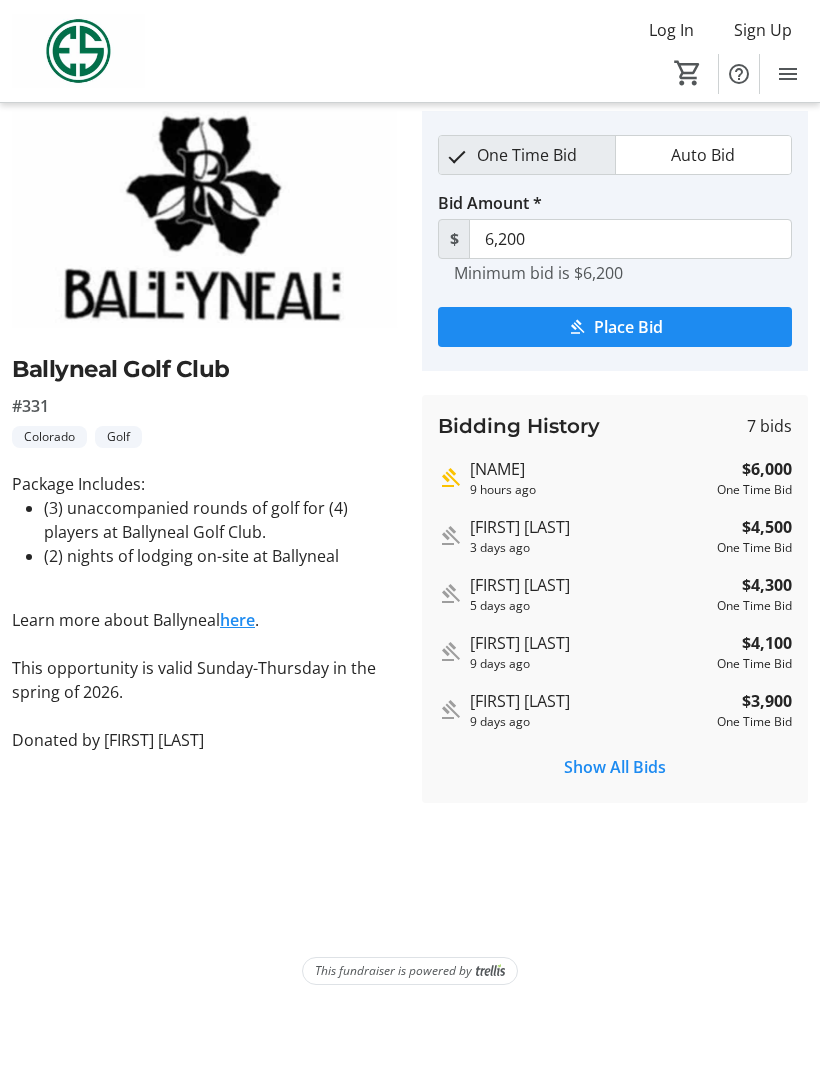 scroll, scrollTop: 64, scrollLeft: 0, axis: vertical 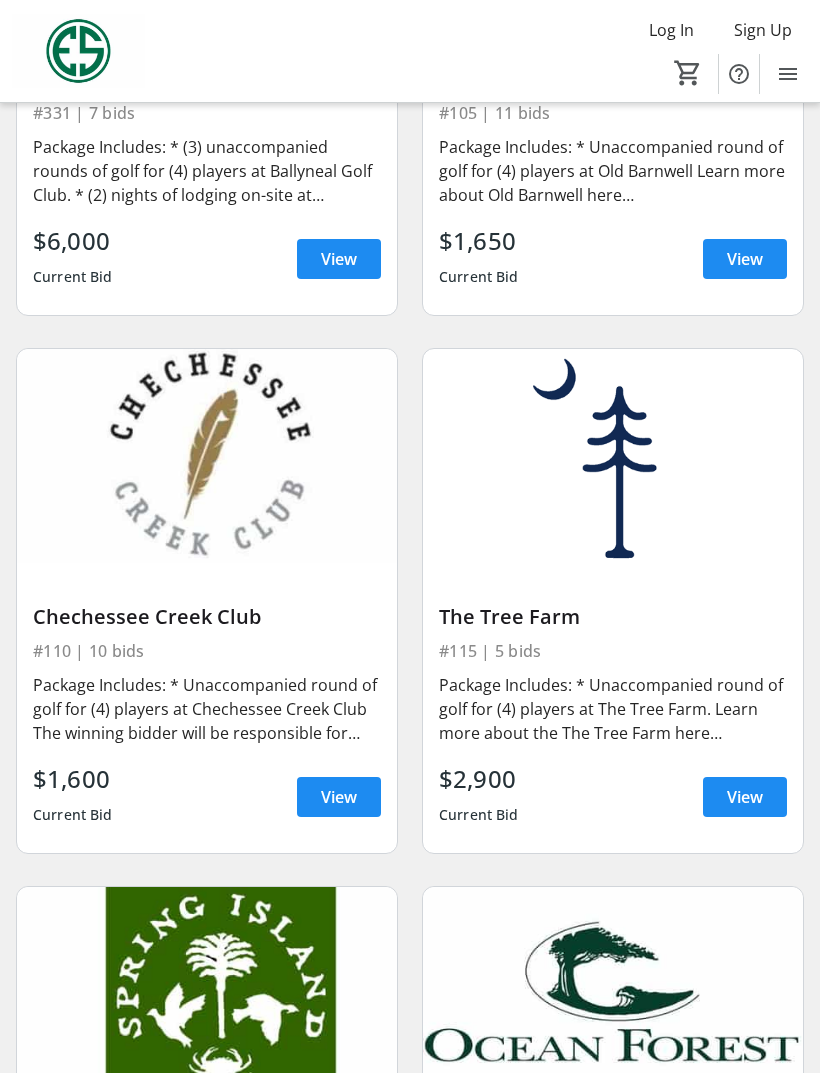 click on "View" at bounding box center (745, 797) 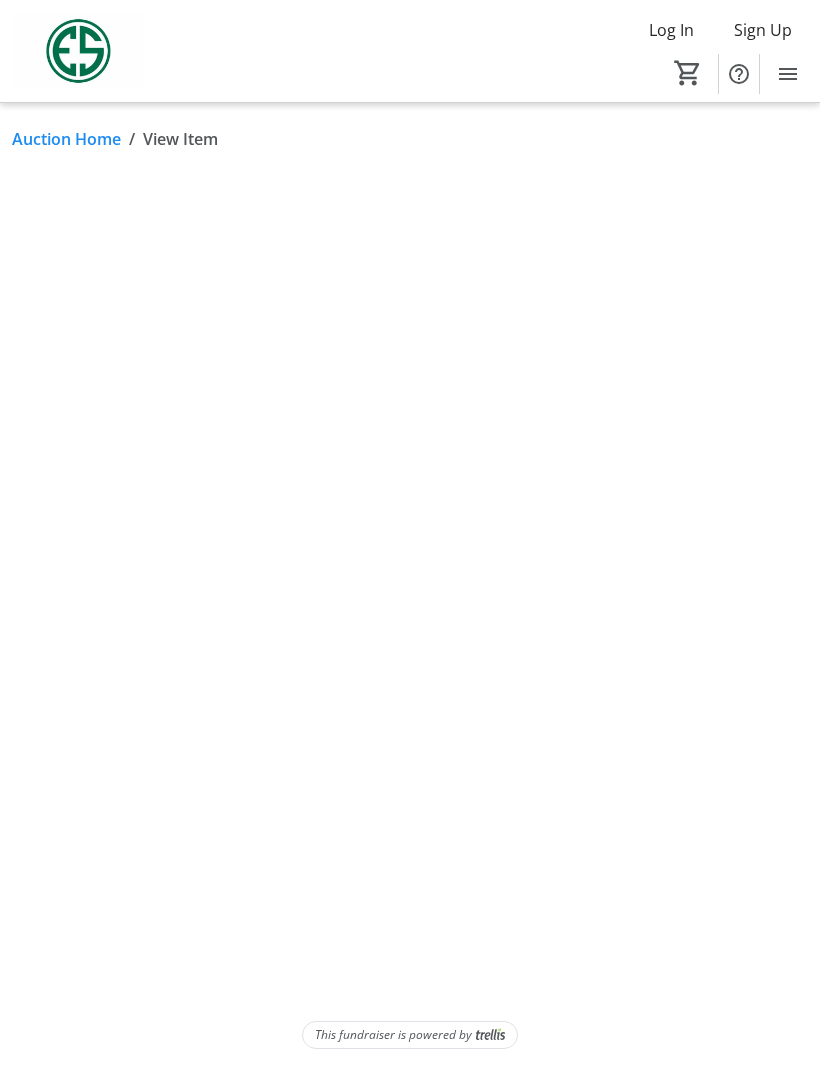 scroll, scrollTop: 64, scrollLeft: 0, axis: vertical 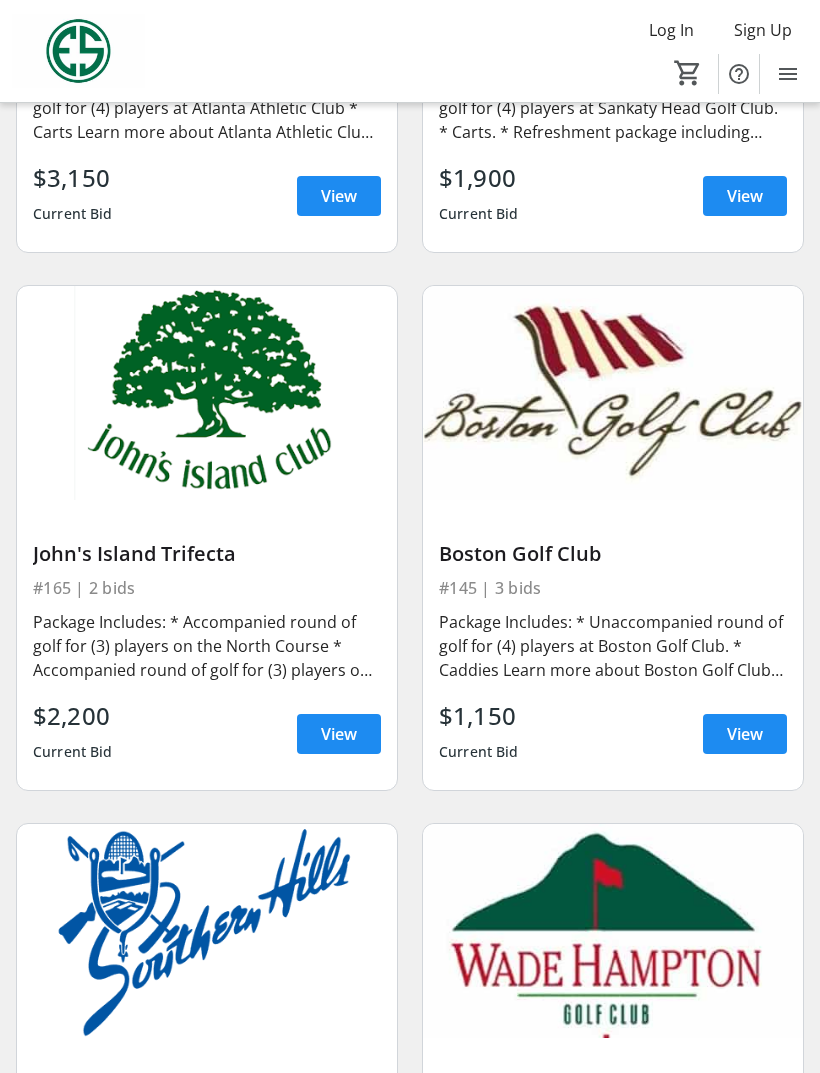 click at bounding box center (339, 734) 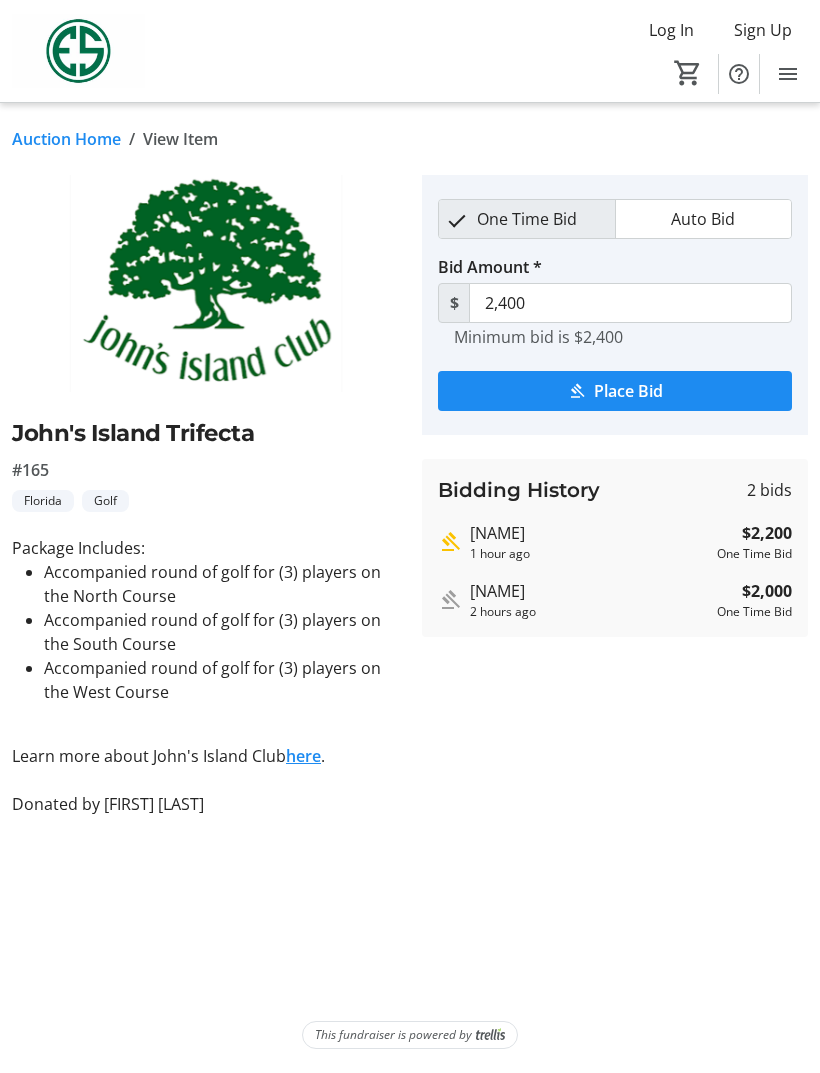 click on "Auction Home" 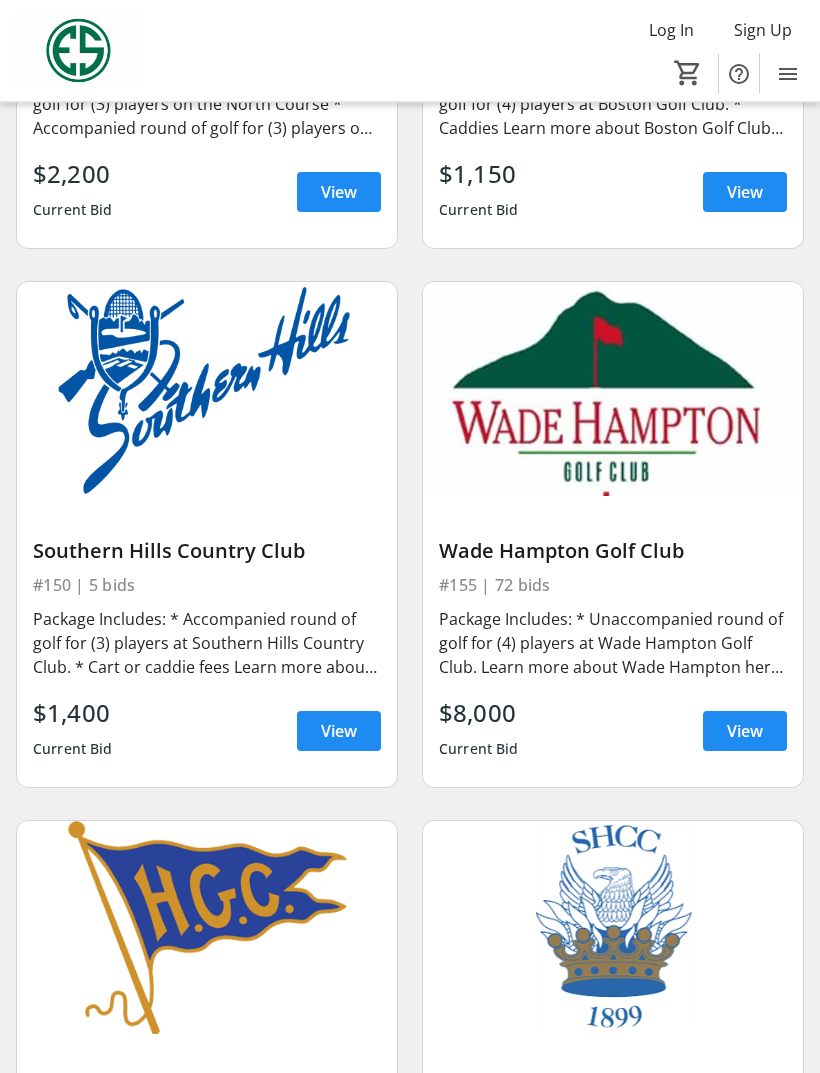 scroll, scrollTop: 5435, scrollLeft: 0, axis: vertical 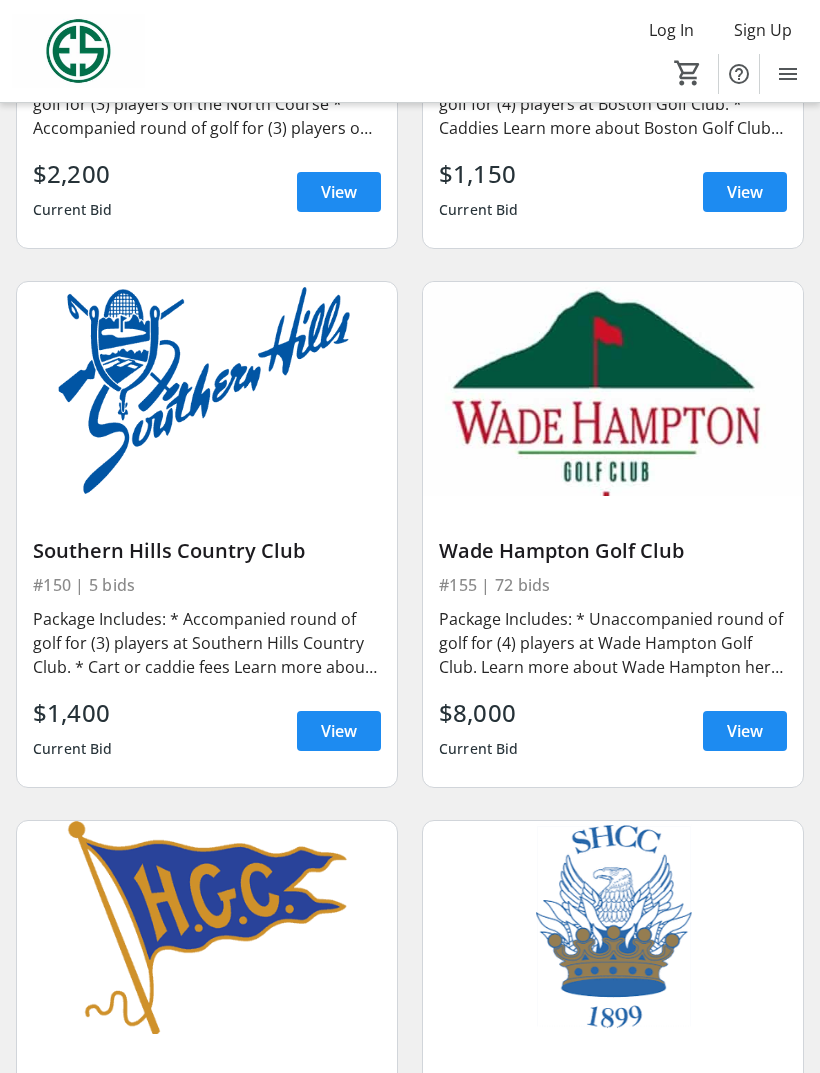 click at bounding box center (339, 731) 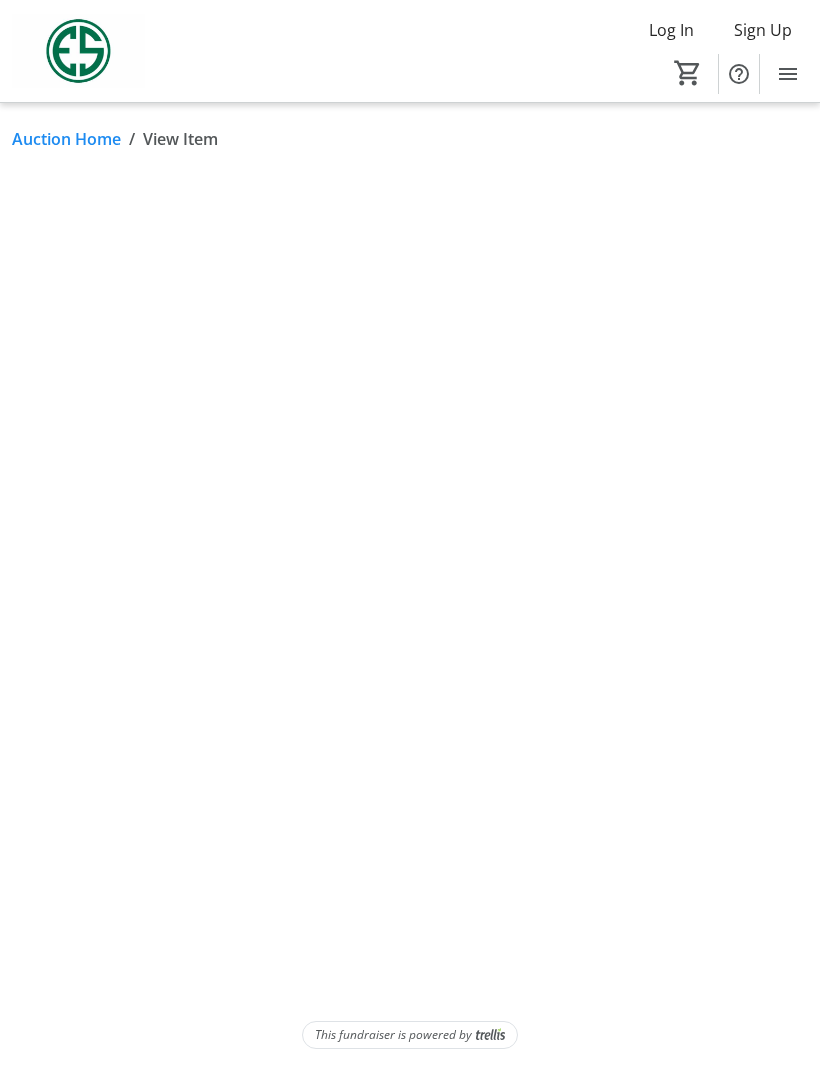 scroll, scrollTop: 0, scrollLeft: 0, axis: both 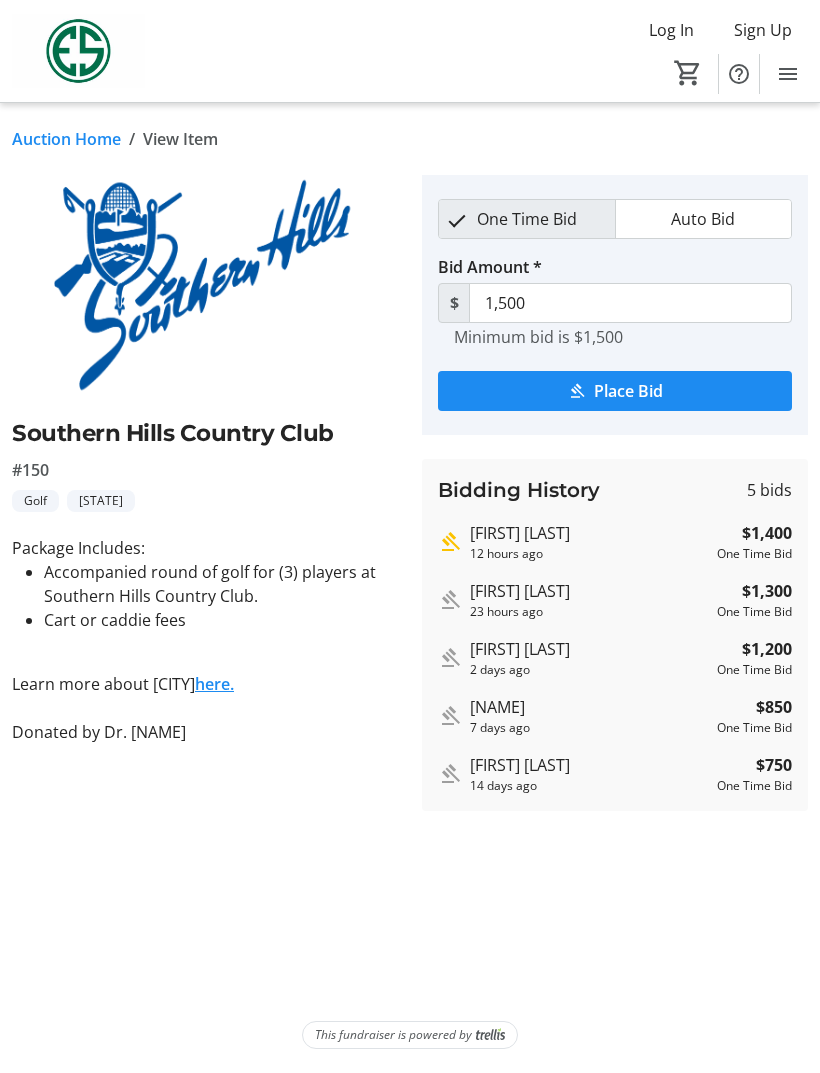 click on "Auction Home" 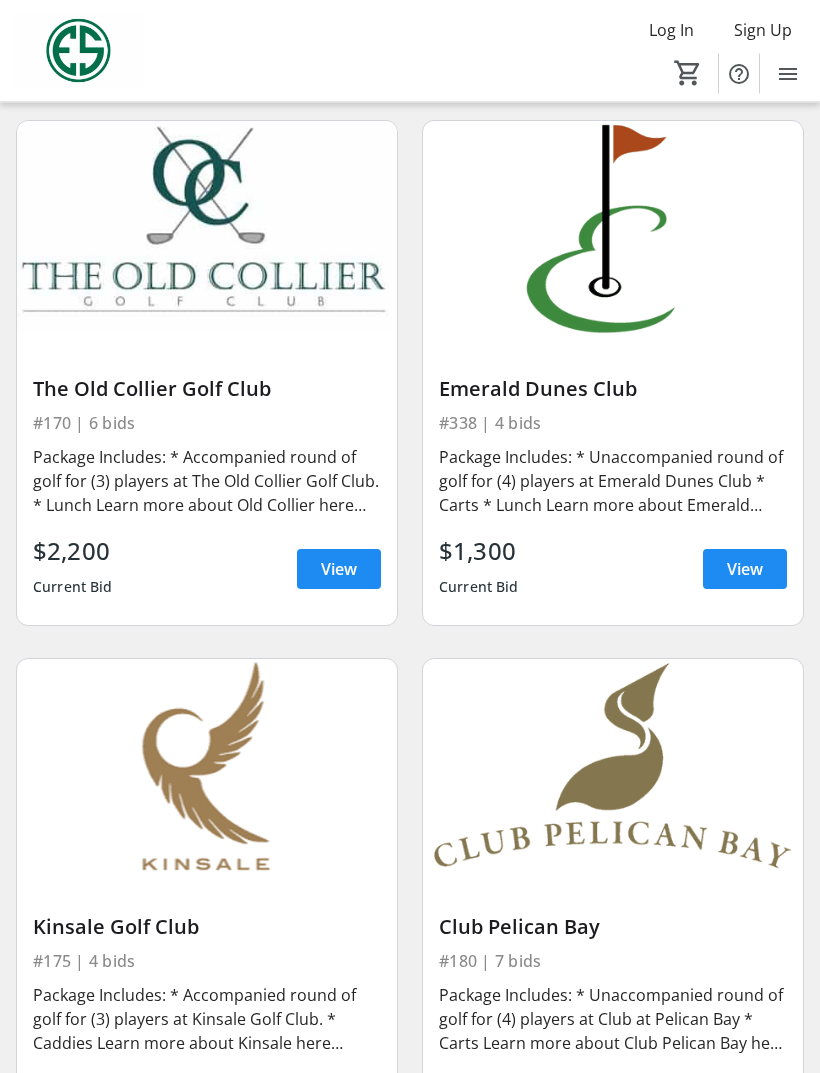 scroll, scrollTop: 6673, scrollLeft: 0, axis: vertical 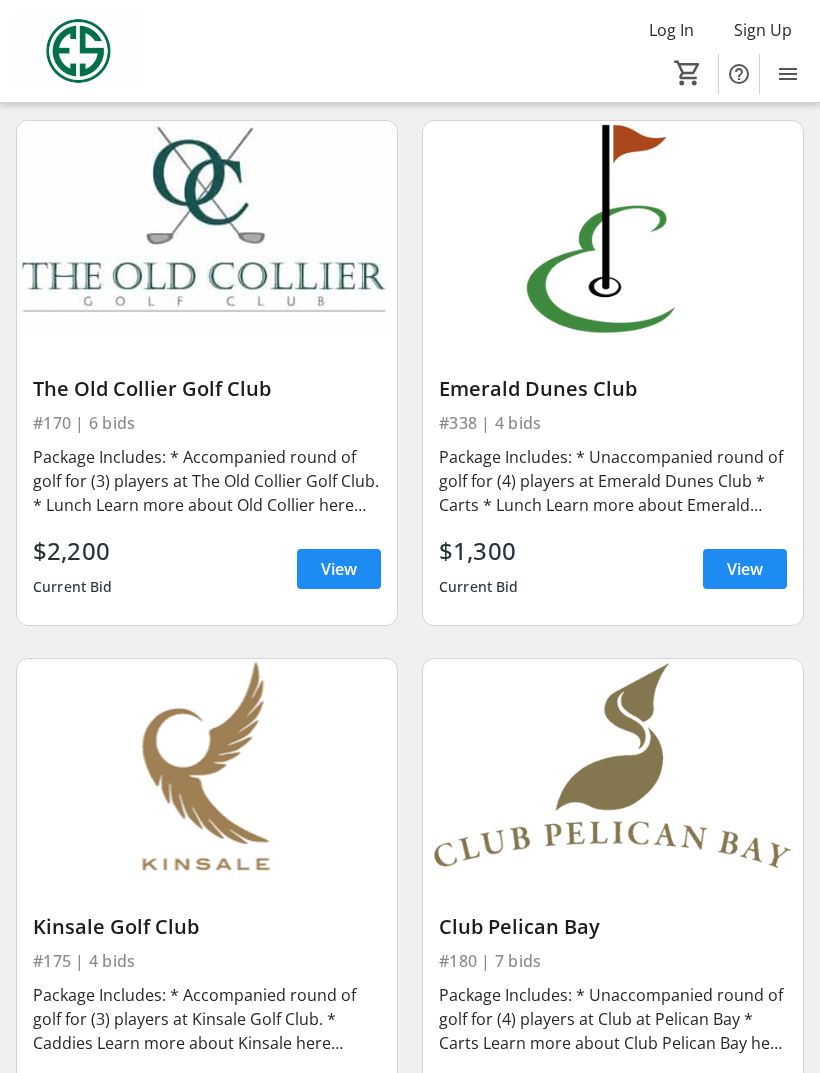 click on "View" at bounding box center (339, 569) 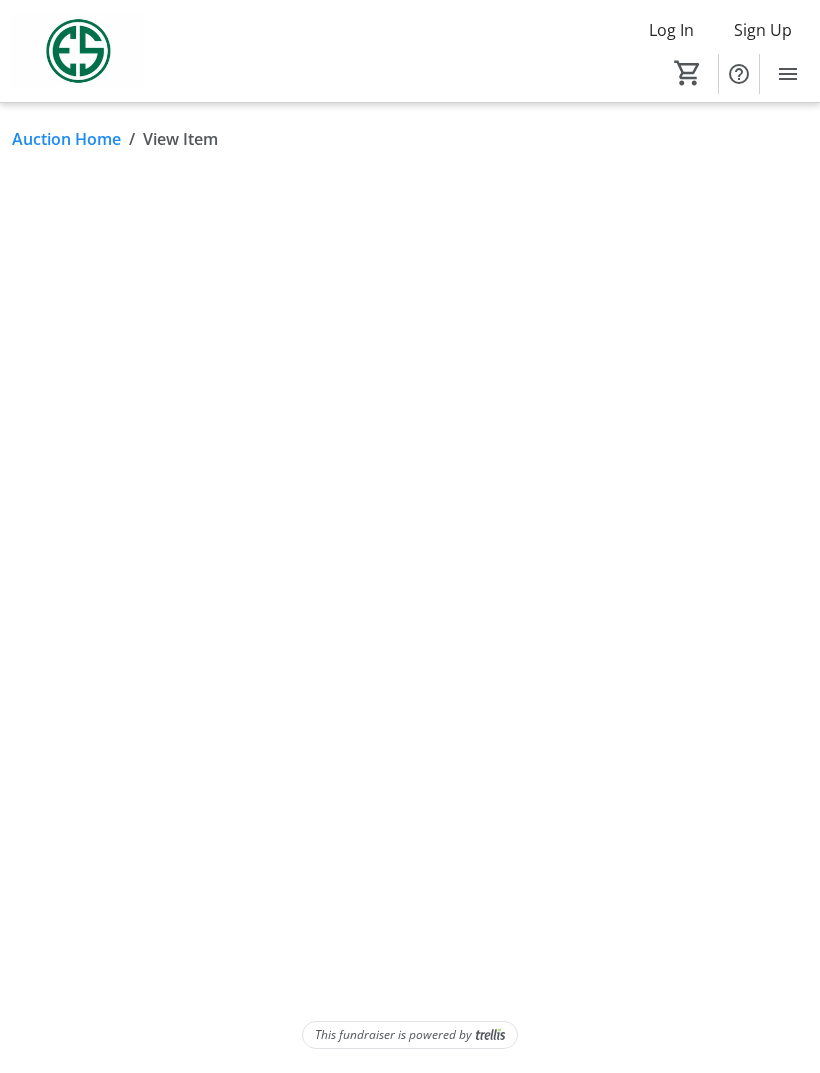 scroll, scrollTop: 0, scrollLeft: 0, axis: both 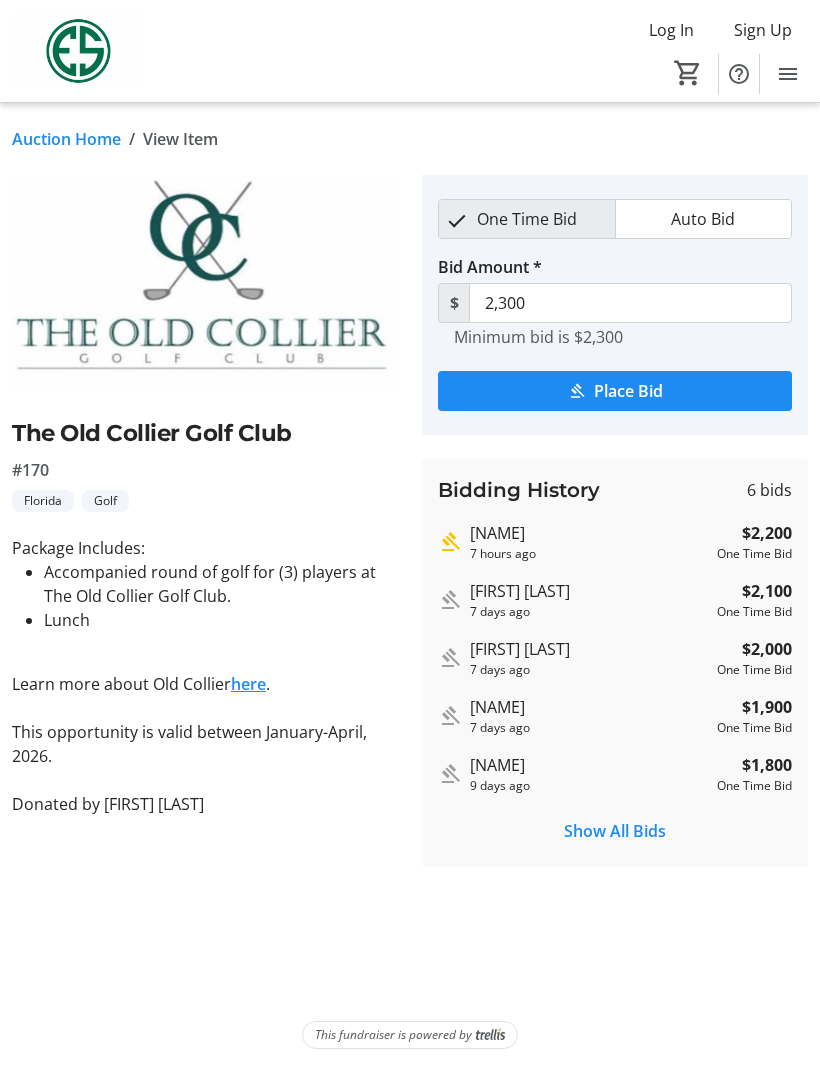 click on "Auction Home" 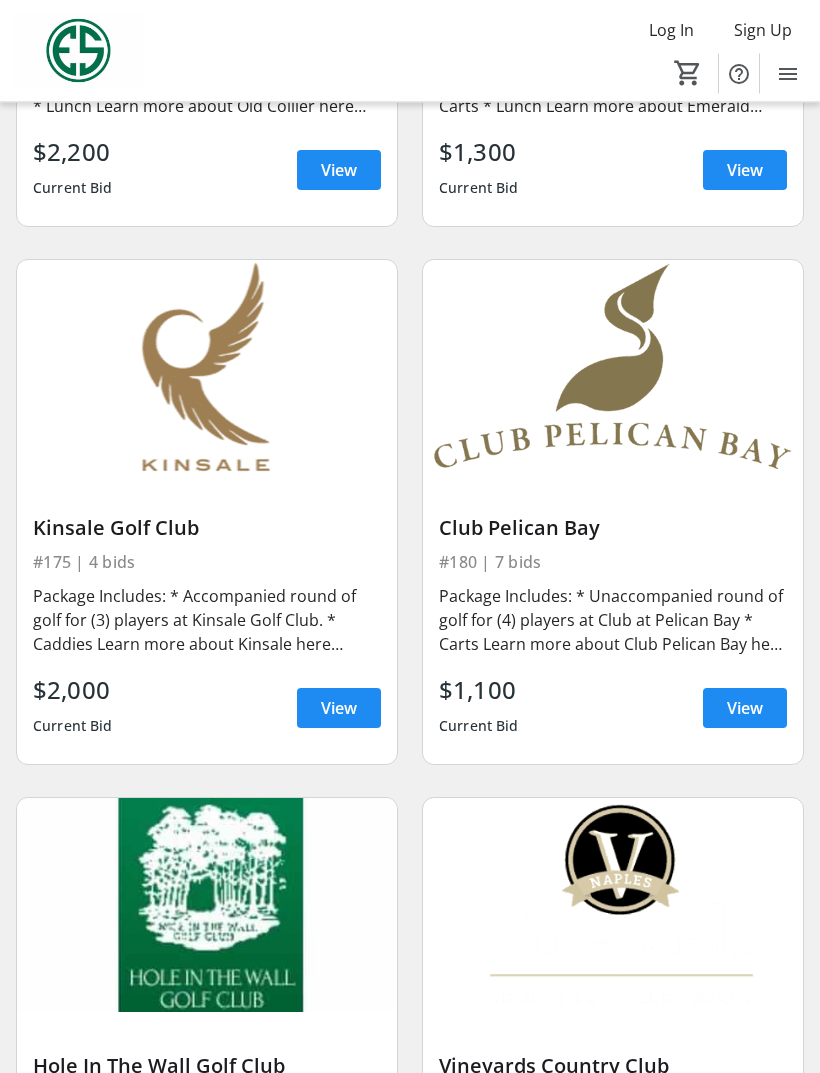 scroll, scrollTop: 7072, scrollLeft: 0, axis: vertical 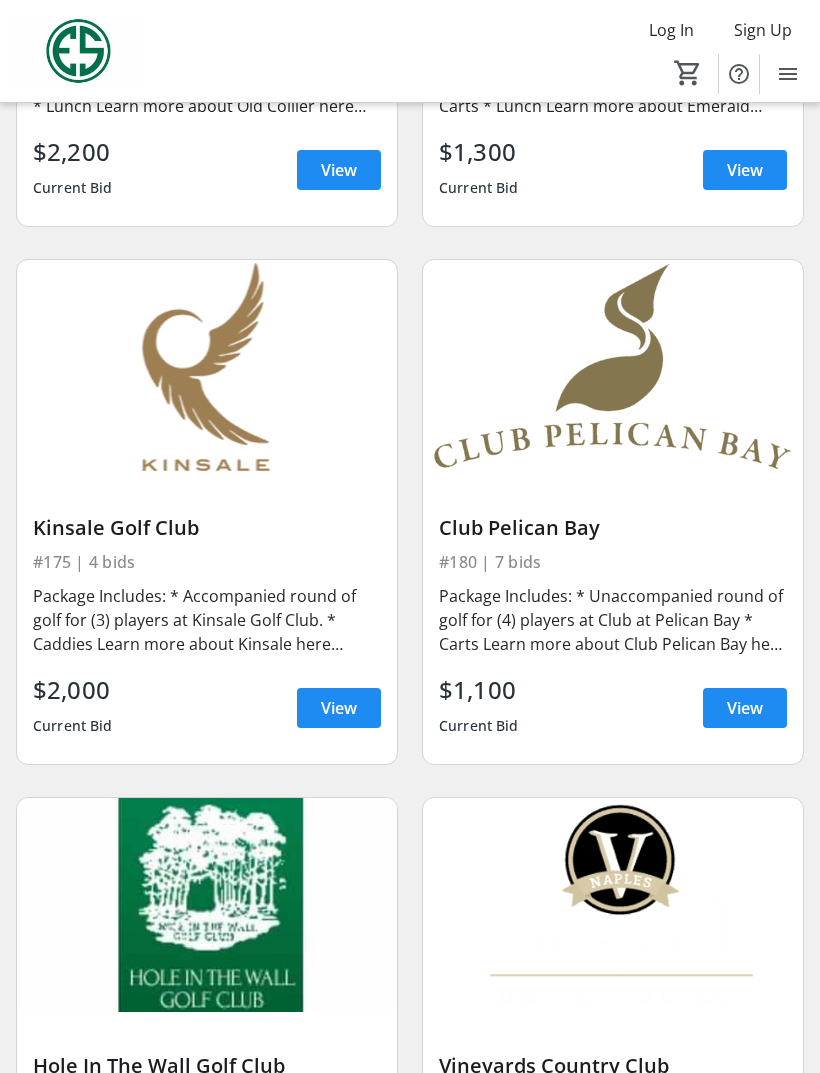 click on "View" at bounding box center [339, 708] 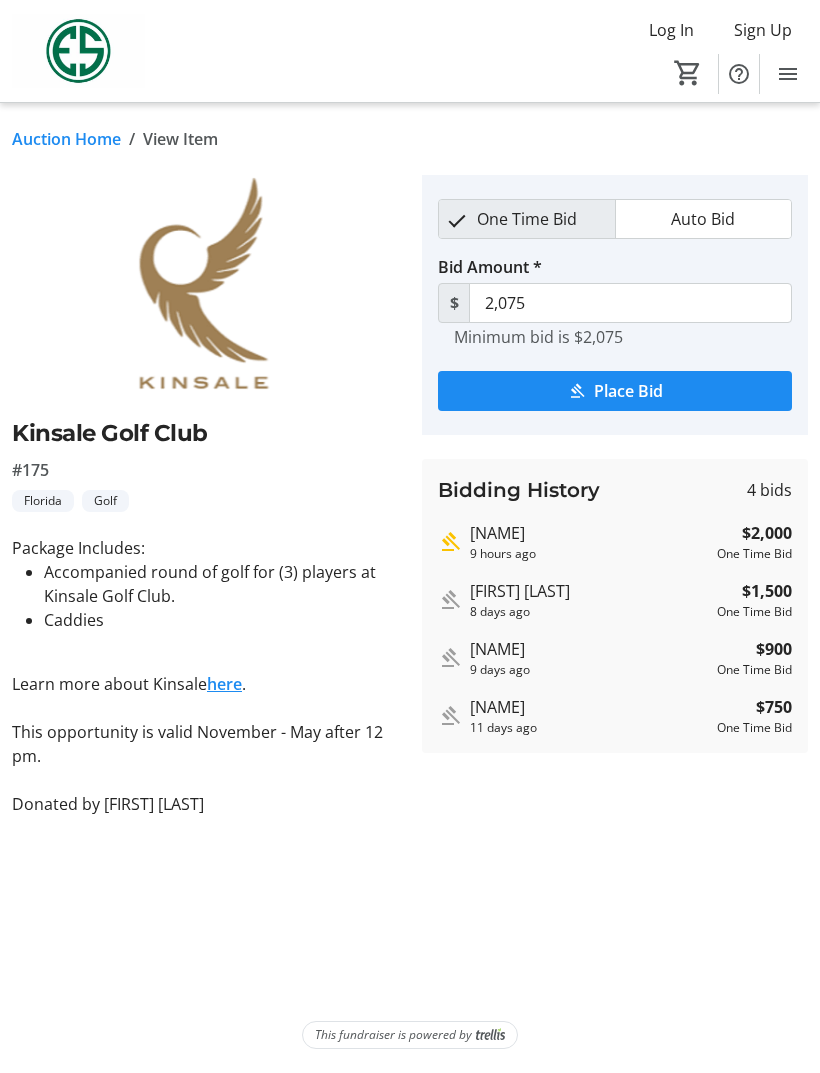 click on "here" 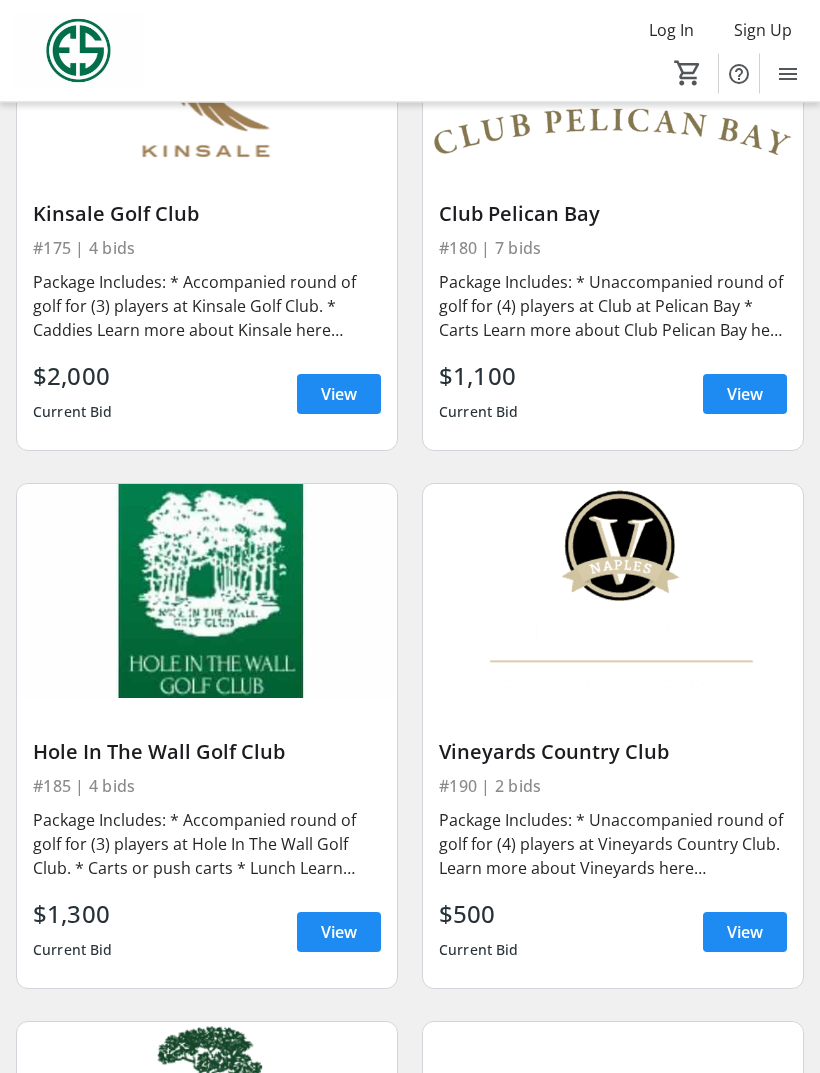 scroll, scrollTop: 7386, scrollLeft: 0, axis: vertical 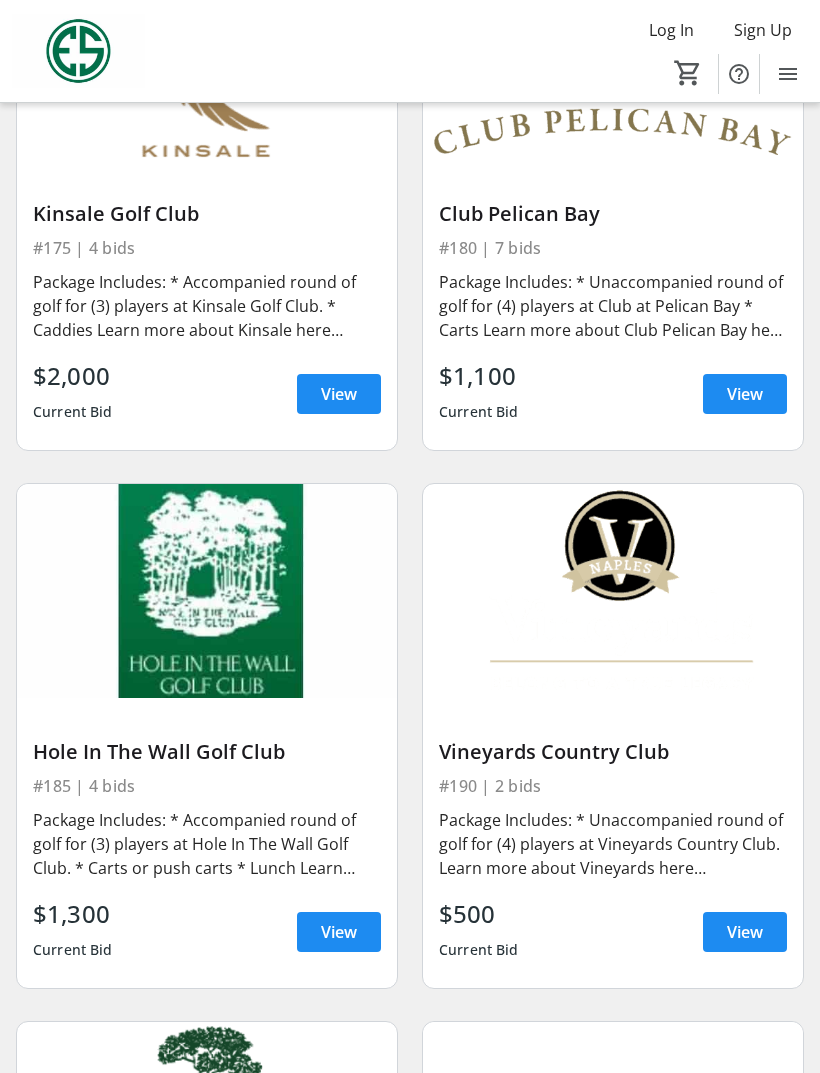 click on "View" at bounding box center (745, 394) 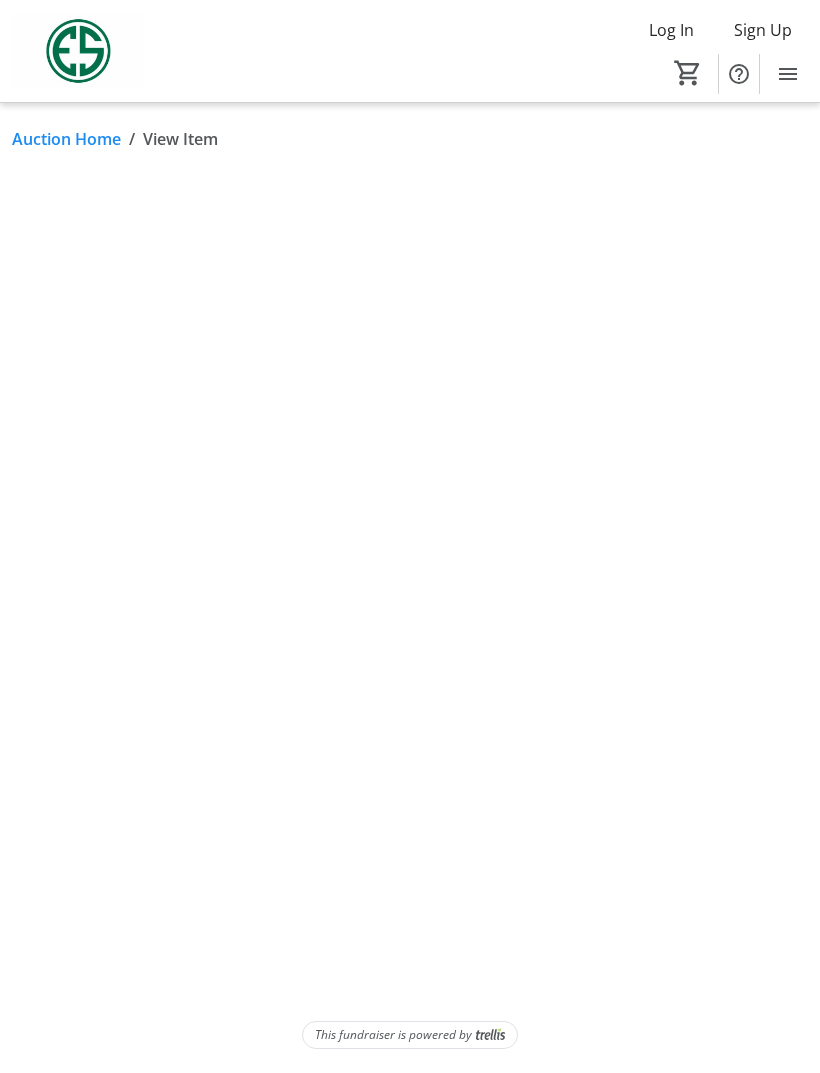 scroll, scrollTop: 0, scrollLeft: 0, axis: both 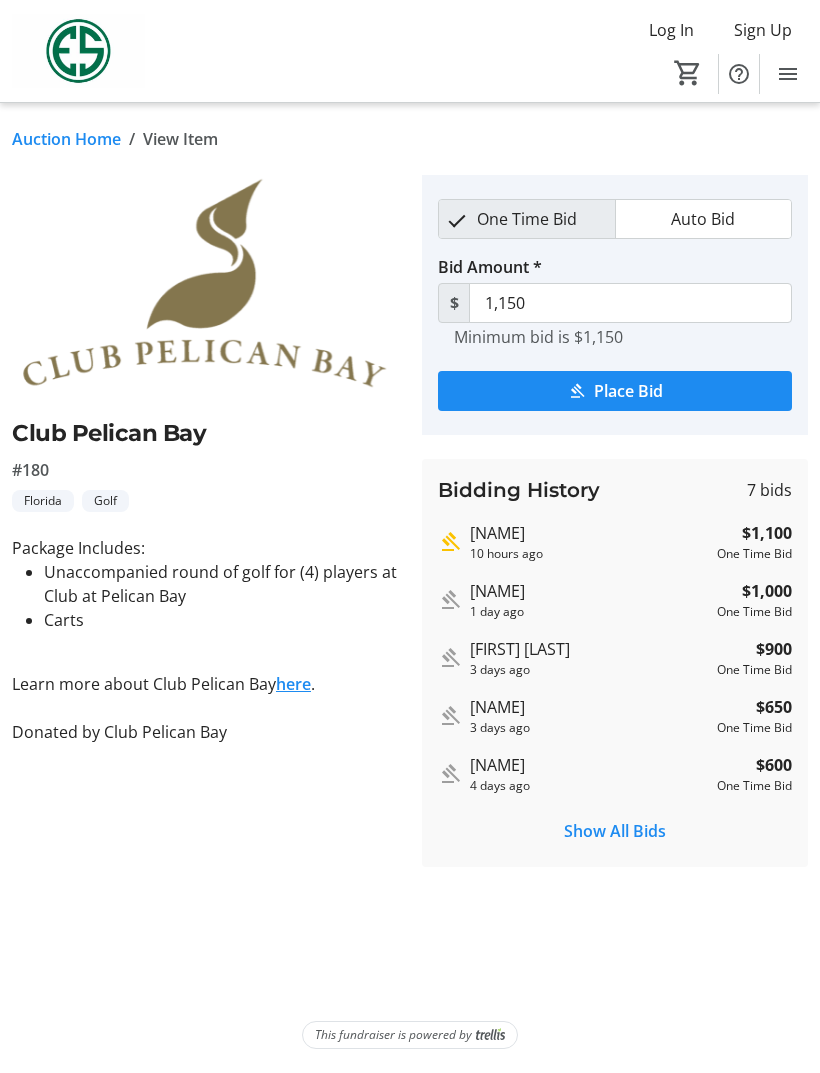 click on "Auction Home" 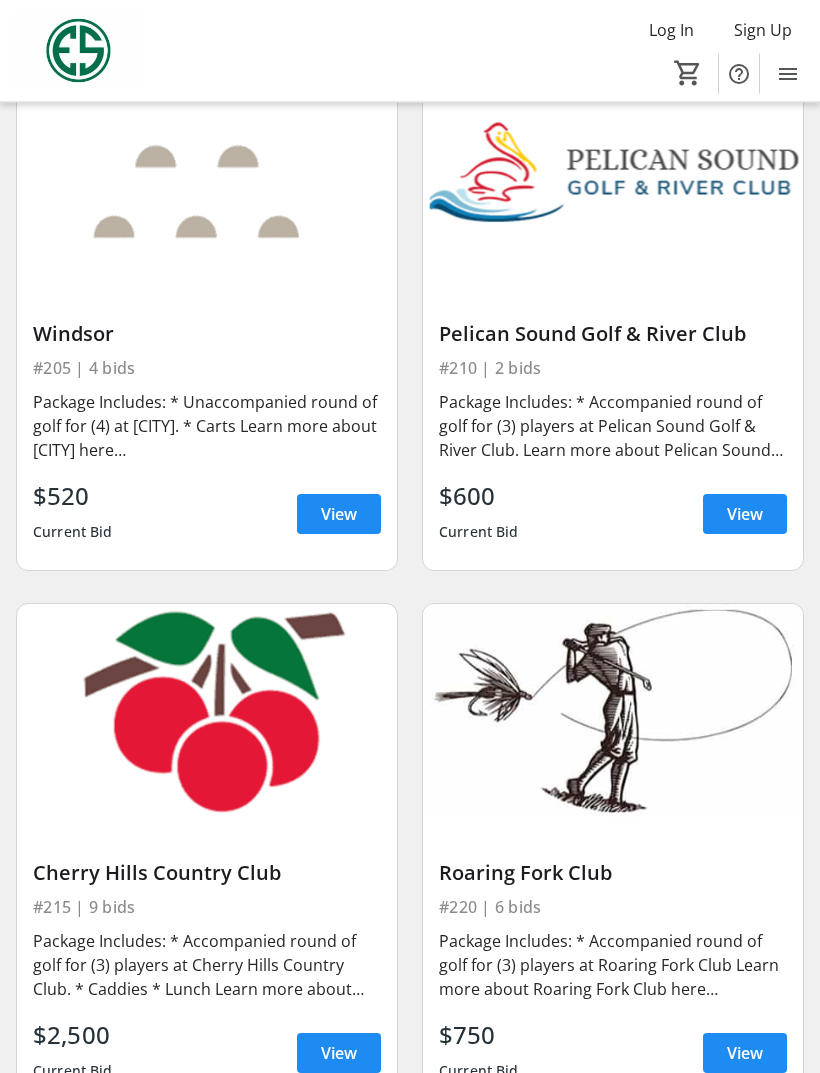 scroll, scrollTop: 8880, scrollLeft: 0, axis: vertical 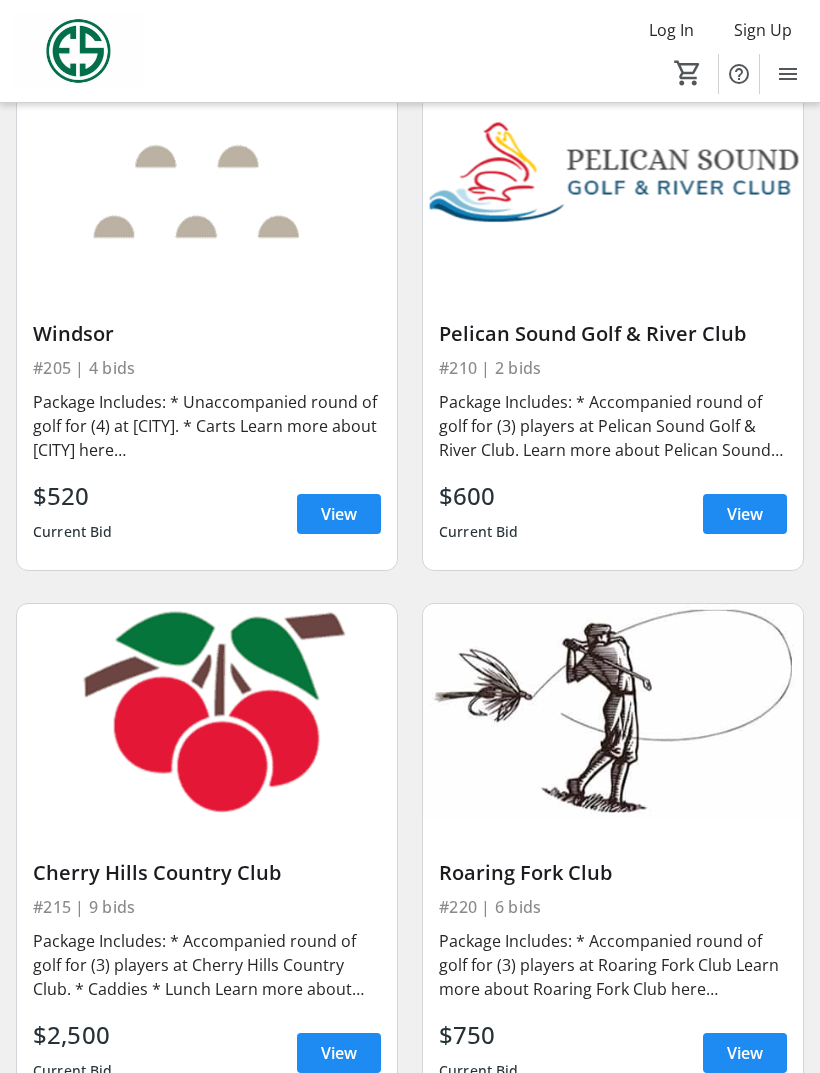 click on "View" at bounding box center (339, 514) 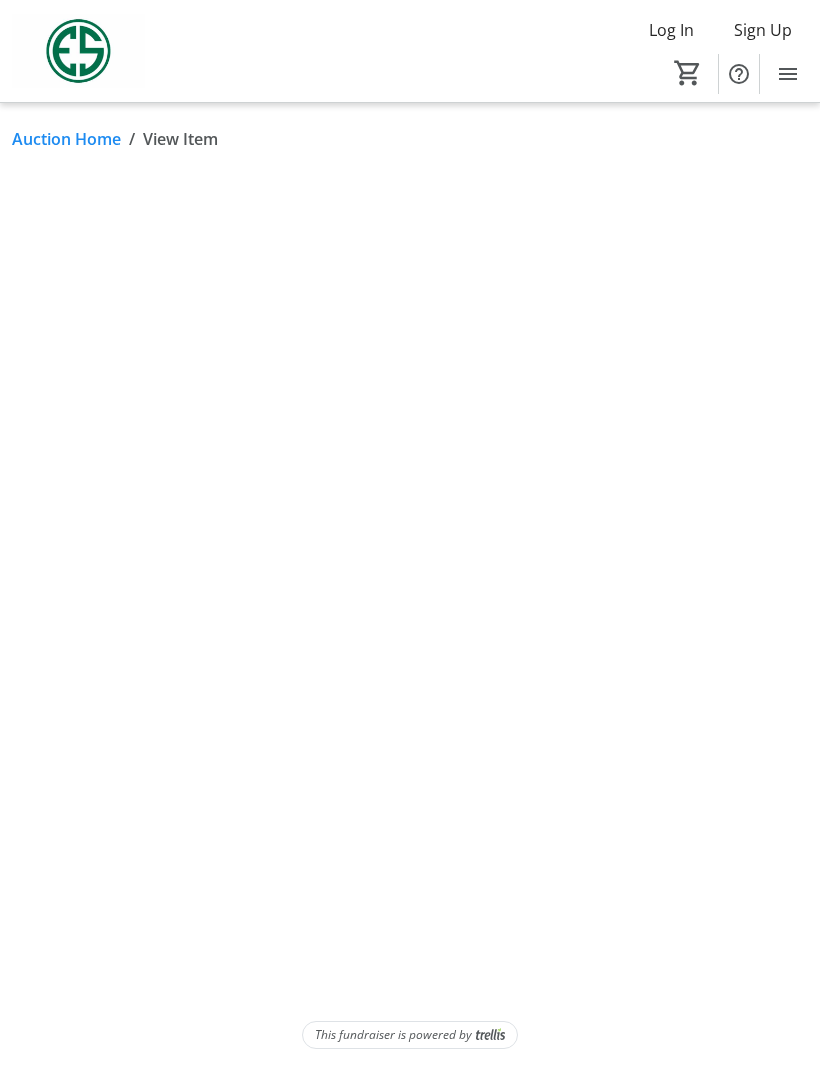 scroll, scrollTop: 0, scrollLeft: 0, axis: both 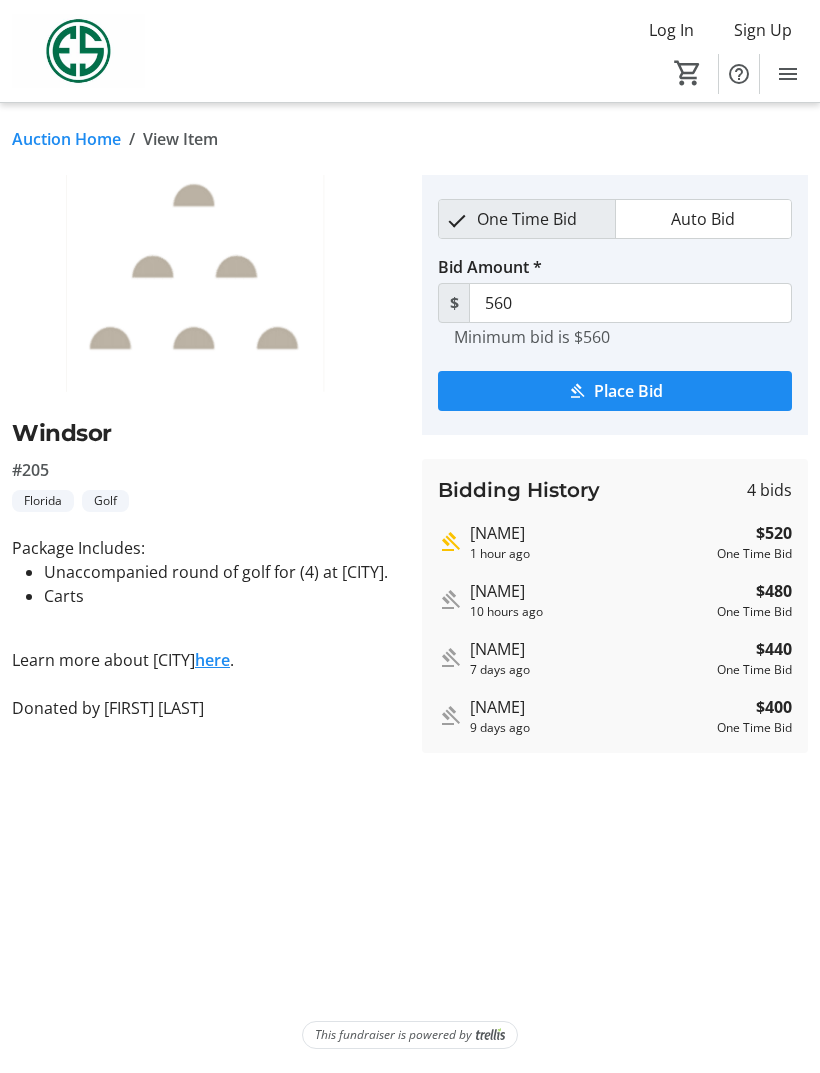 click on "Auction Home" 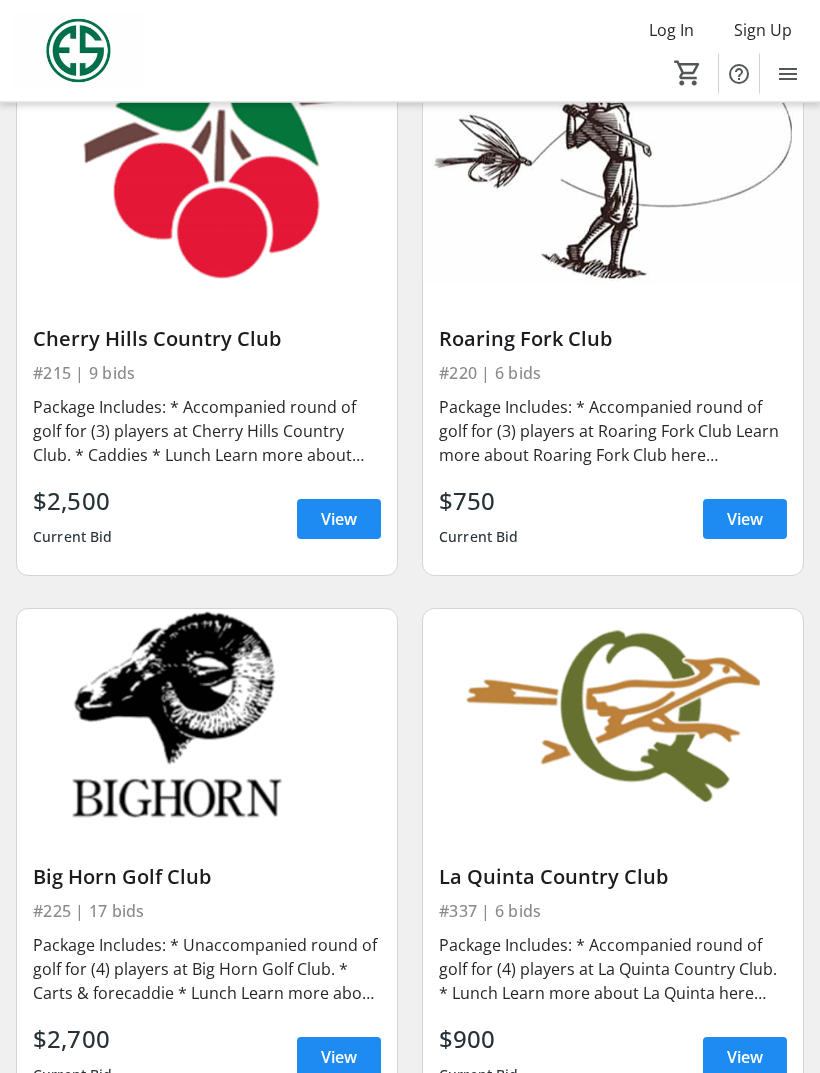 scroll, scrollTop: 9415, scrollLeft: 0, axis: vertical 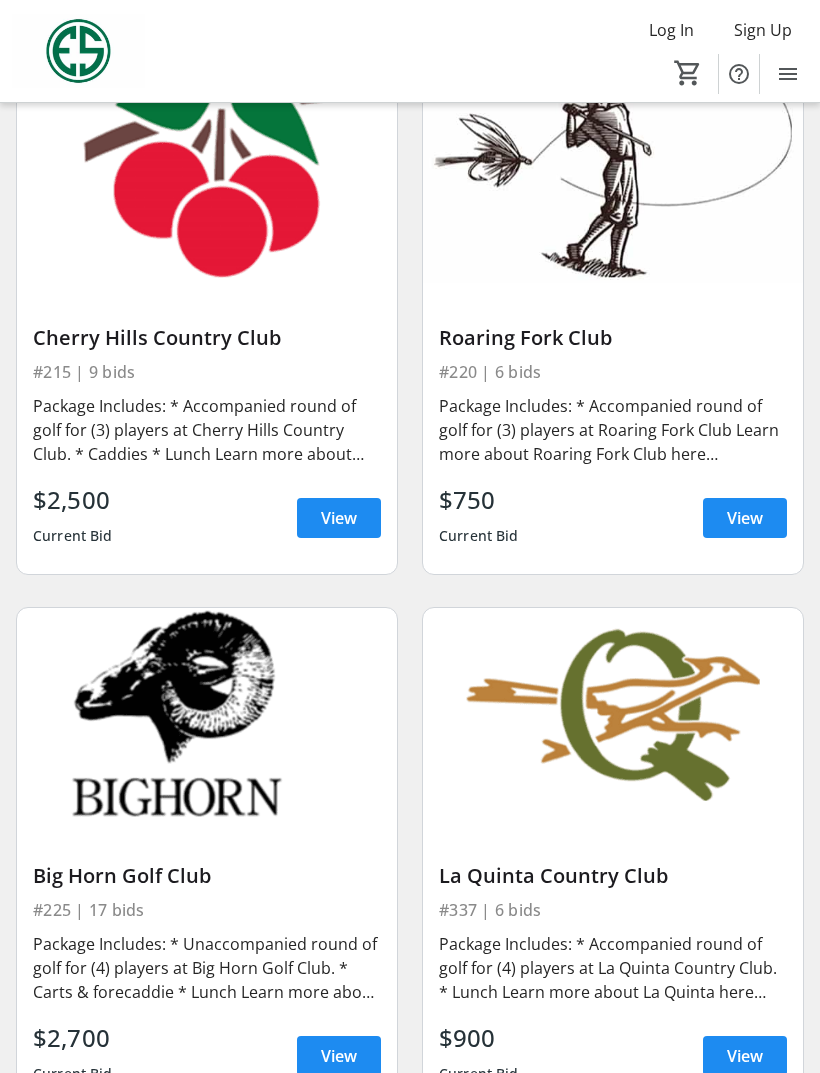 click at bounding box center (745, 518) 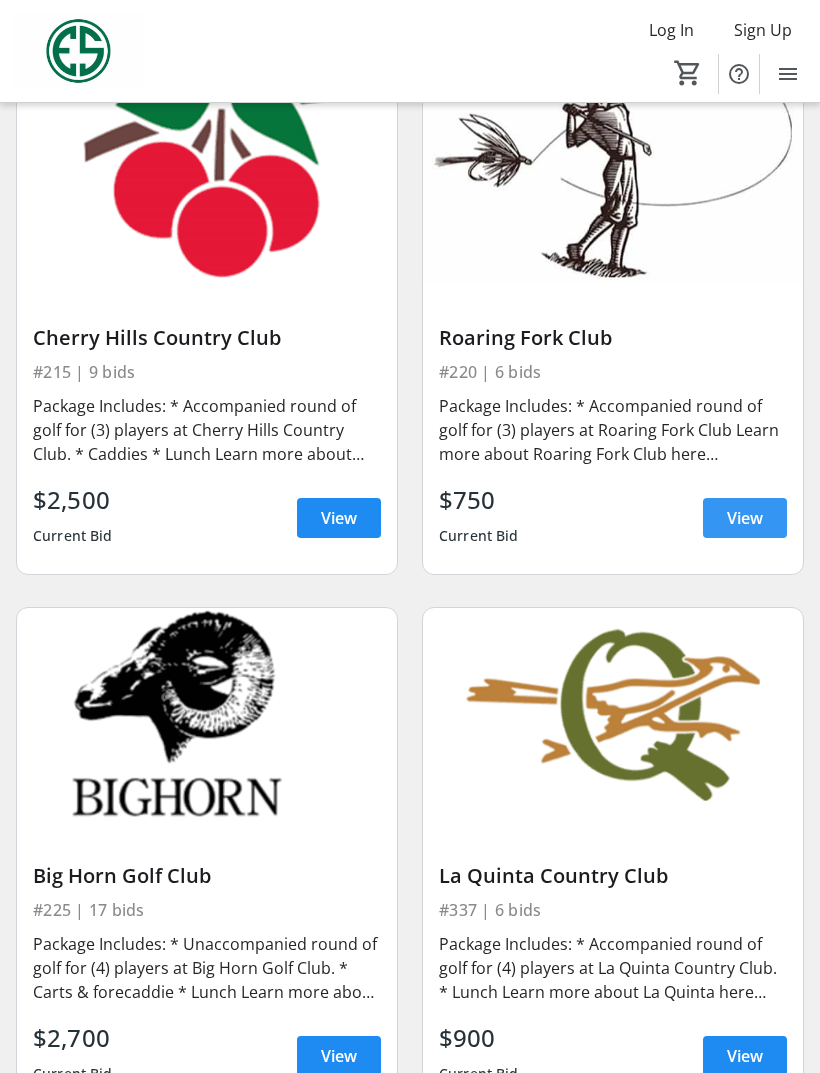 click on "View" at bounding box center [745, 518] 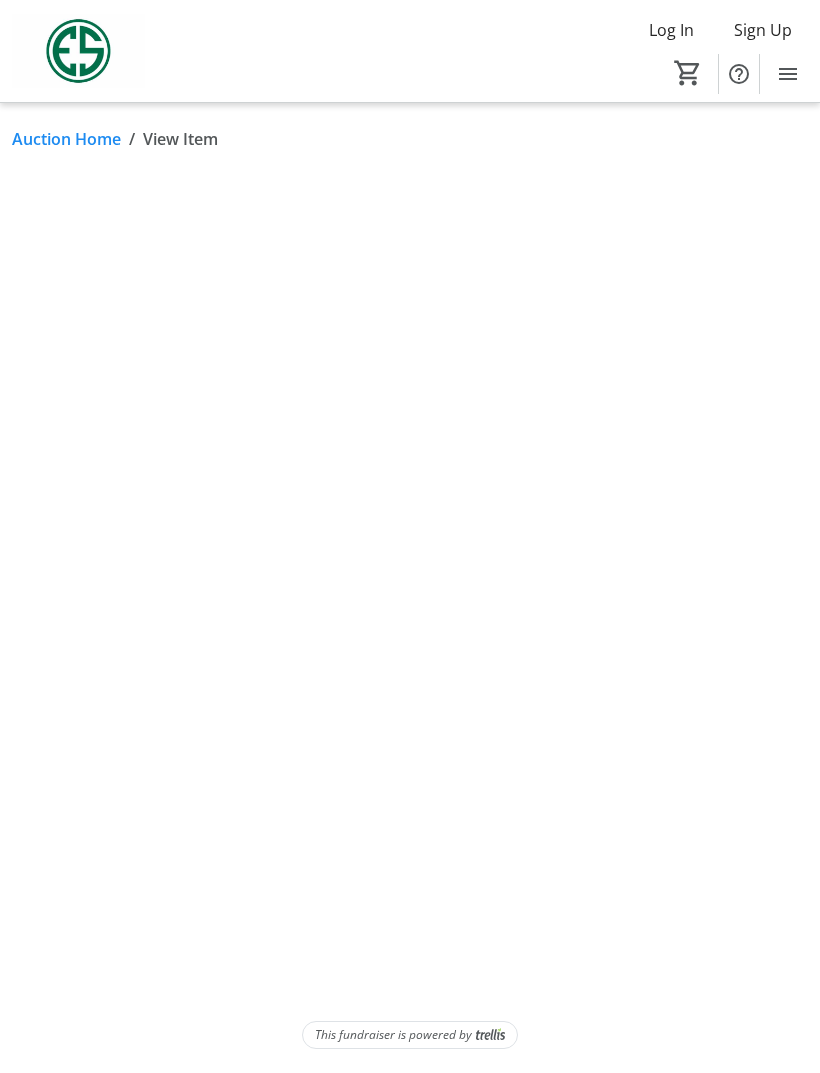 scroll, scrollTop: 0, scrollLeft: 0, axis: both 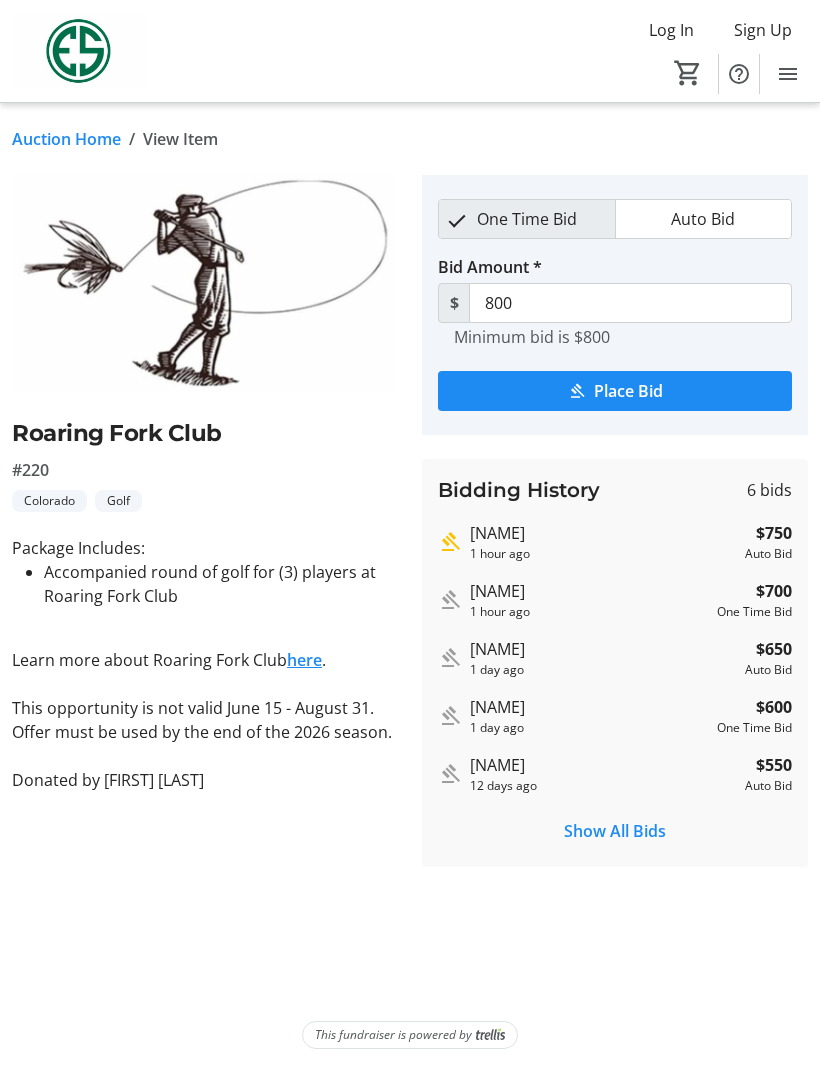 click on "here" 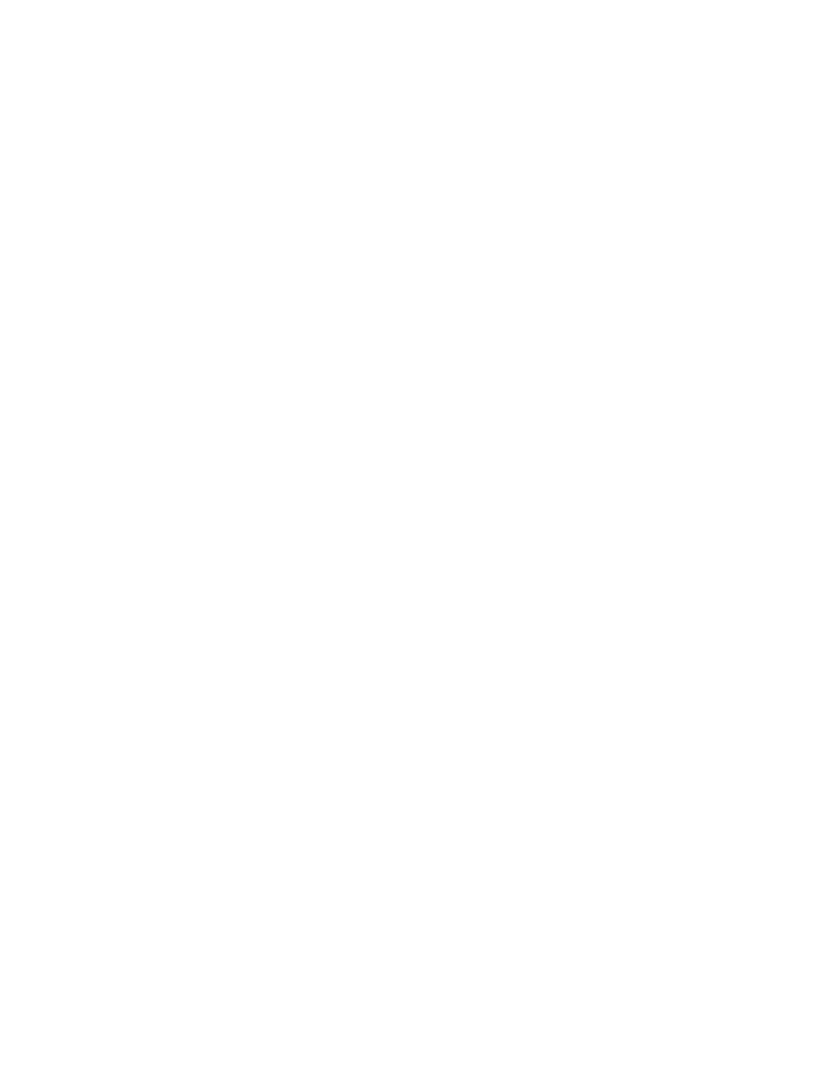 scroll, scrollTop: 0, scrollLeft: 0, axis: both 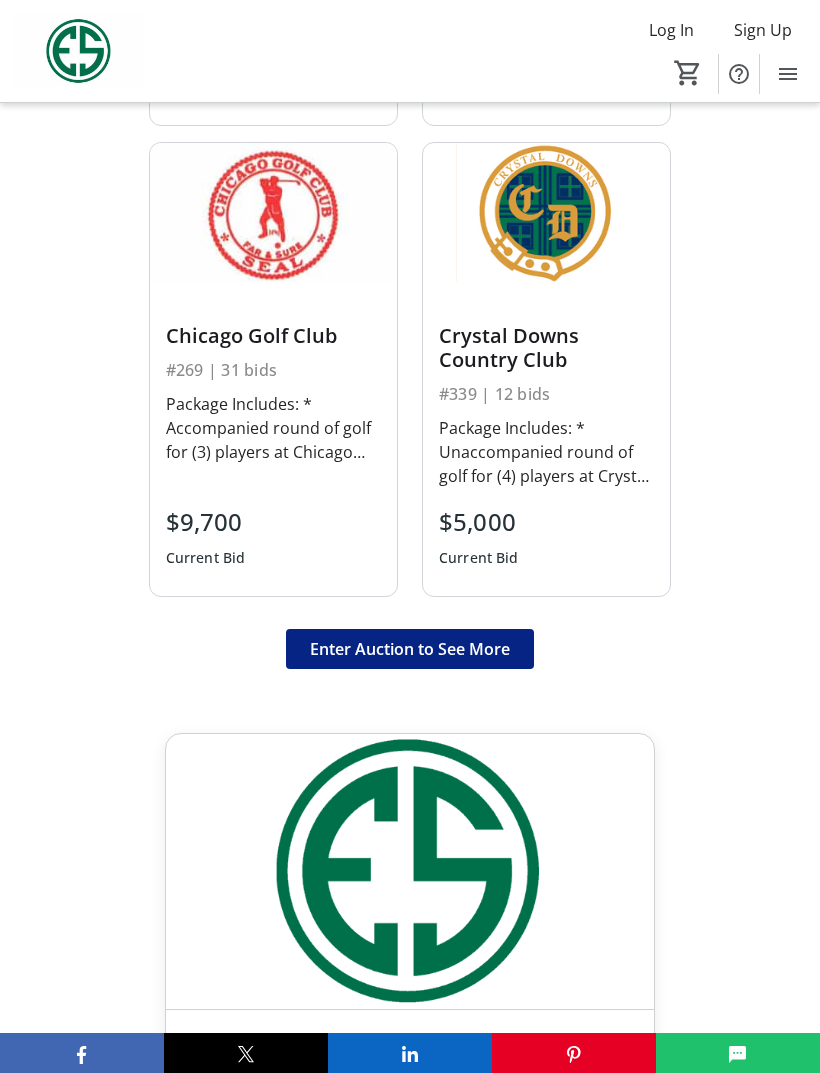 click on "Enter Auction to See More" at bounding box center (410, 649) 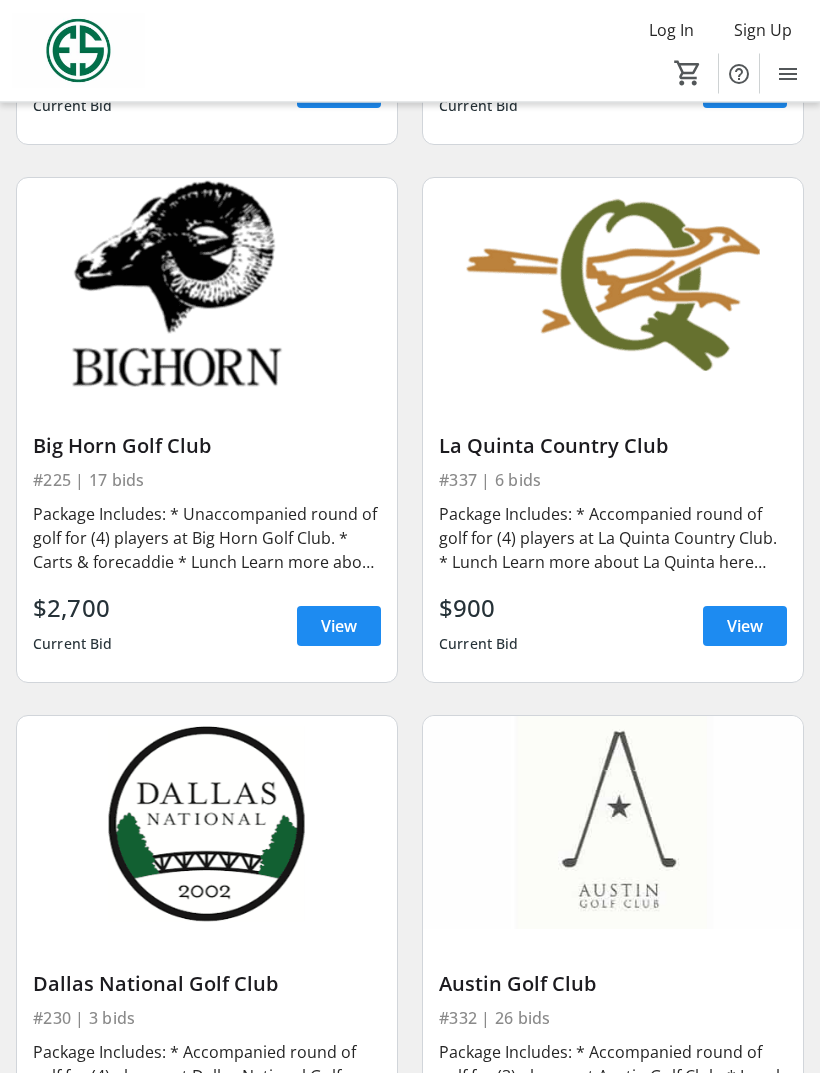 scroll, scrollTop: 9842, scrollLeft: 0, axis: vertical 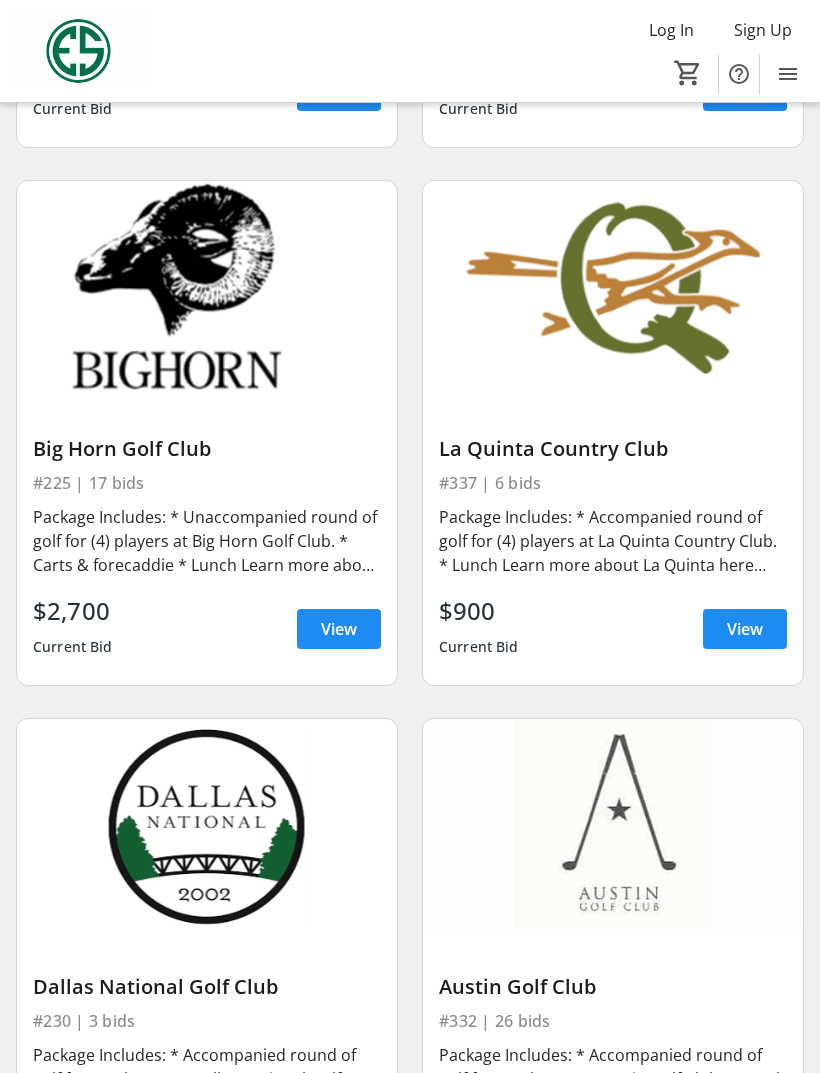 click on "View" at bounding box center [339, 629] 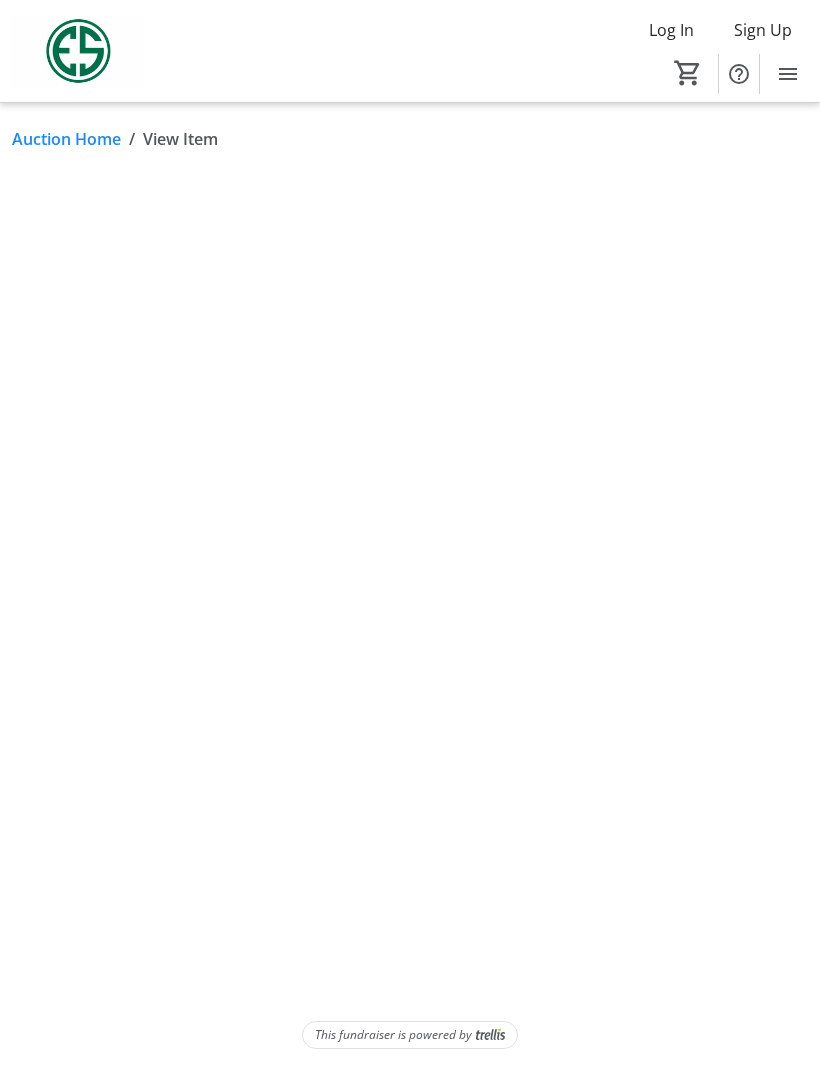 scroll, scrollTop: 0, scrollLeft: 0, axis: both 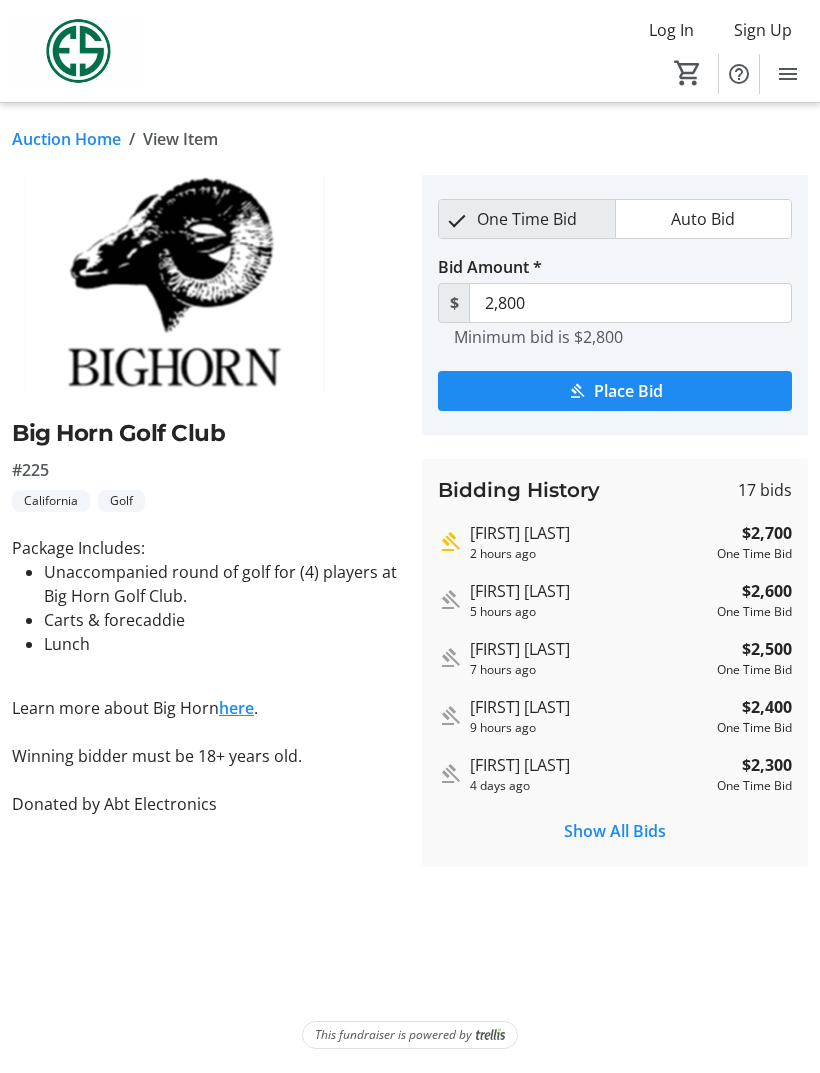 click on "Auction Home" 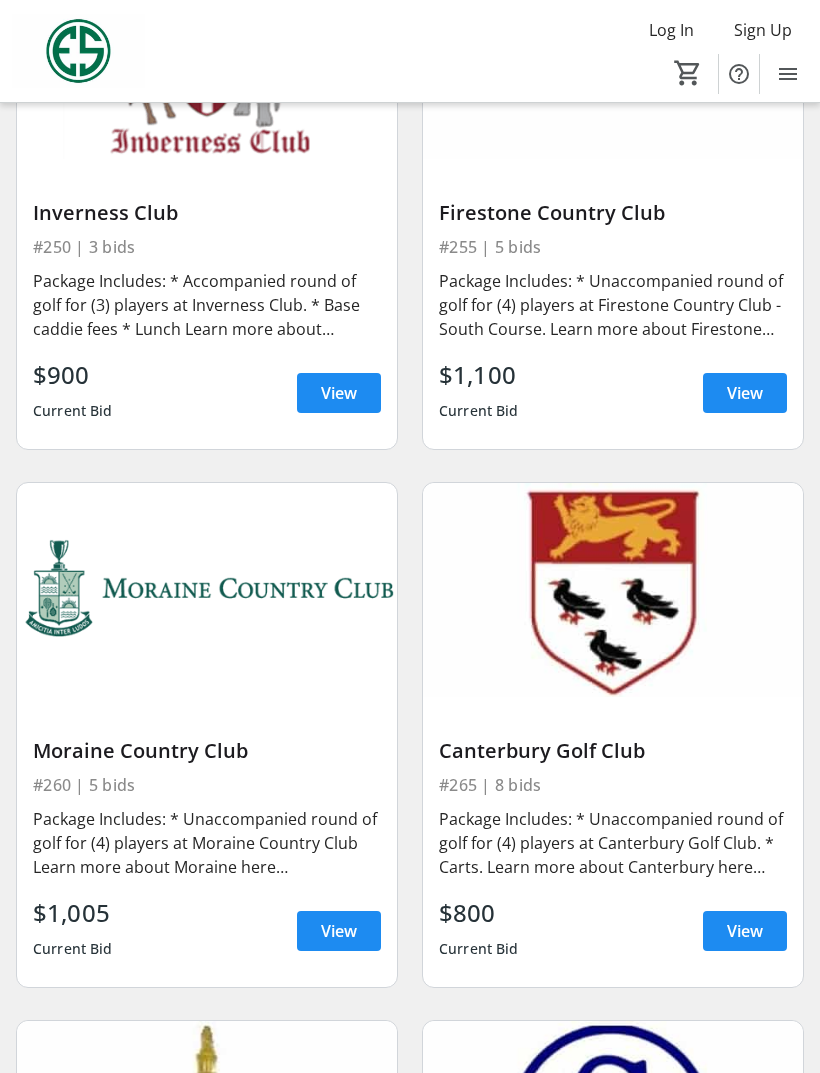 scroll, scrollTop: 11713, scrollLeft: 0, axis: vertical 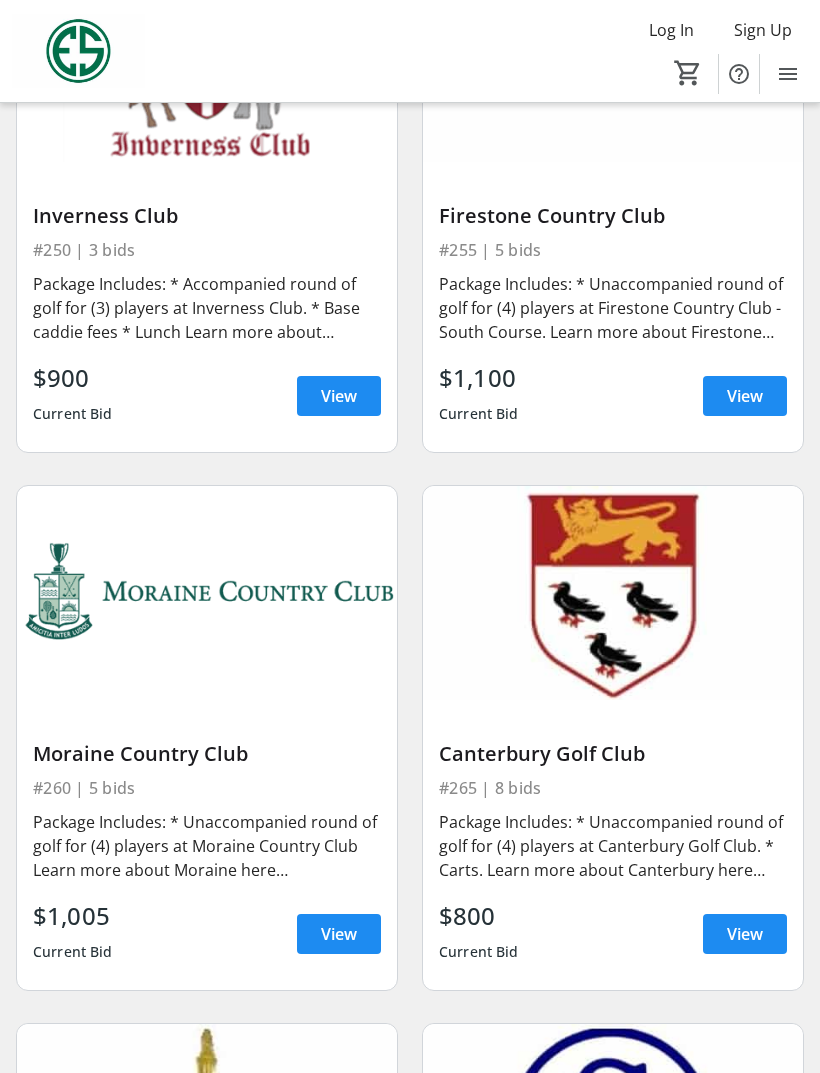 click on "View" at bounding box center (339, 396) 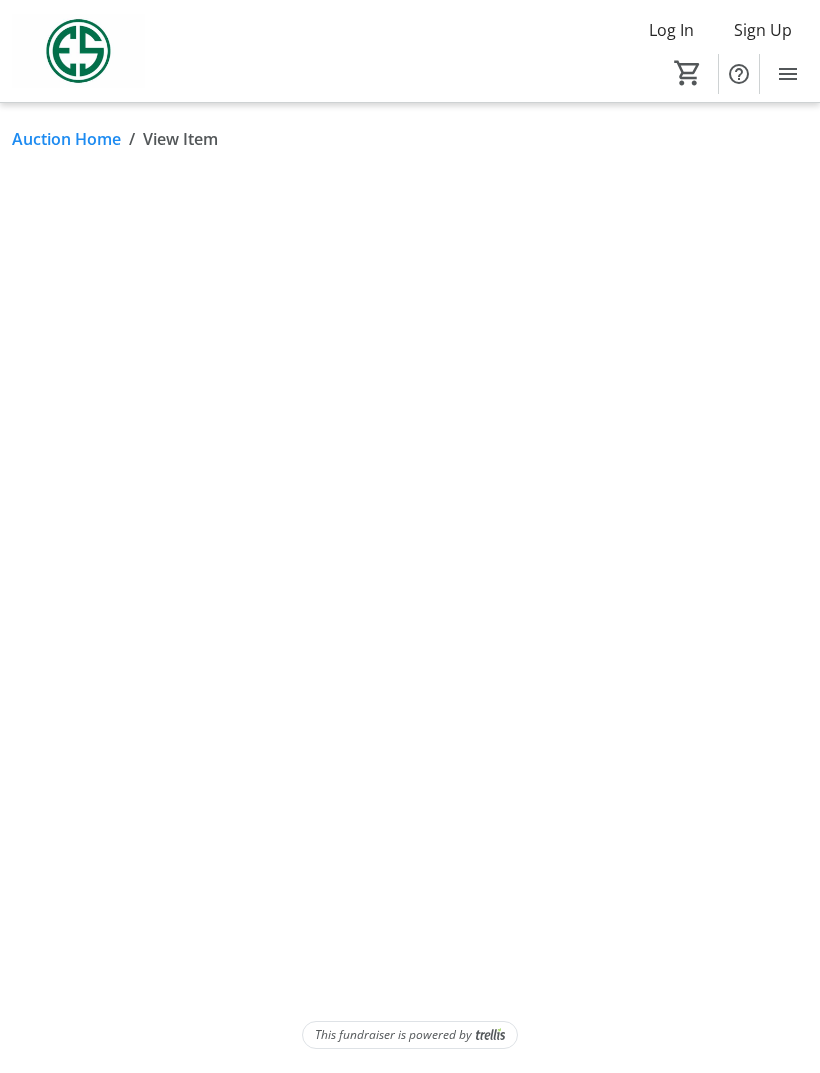 scroll, scrollTop: 0, scrollLeft: 0, axis: both 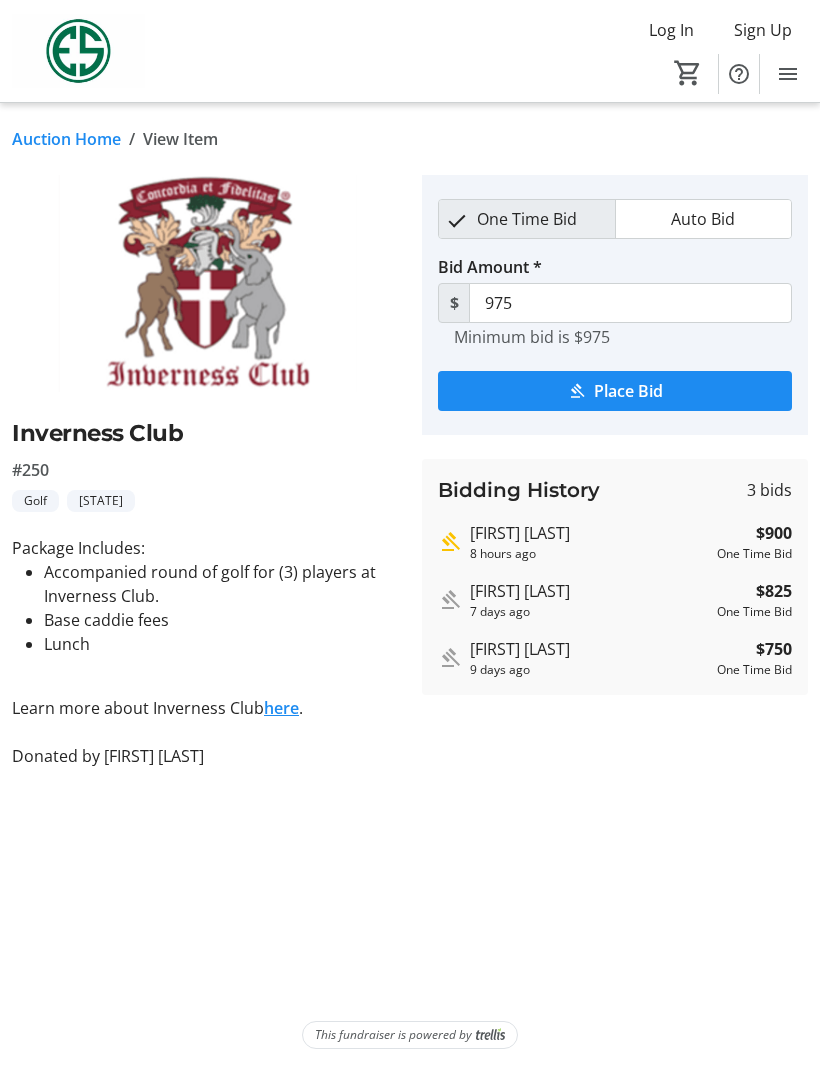 click on "Auction Home" 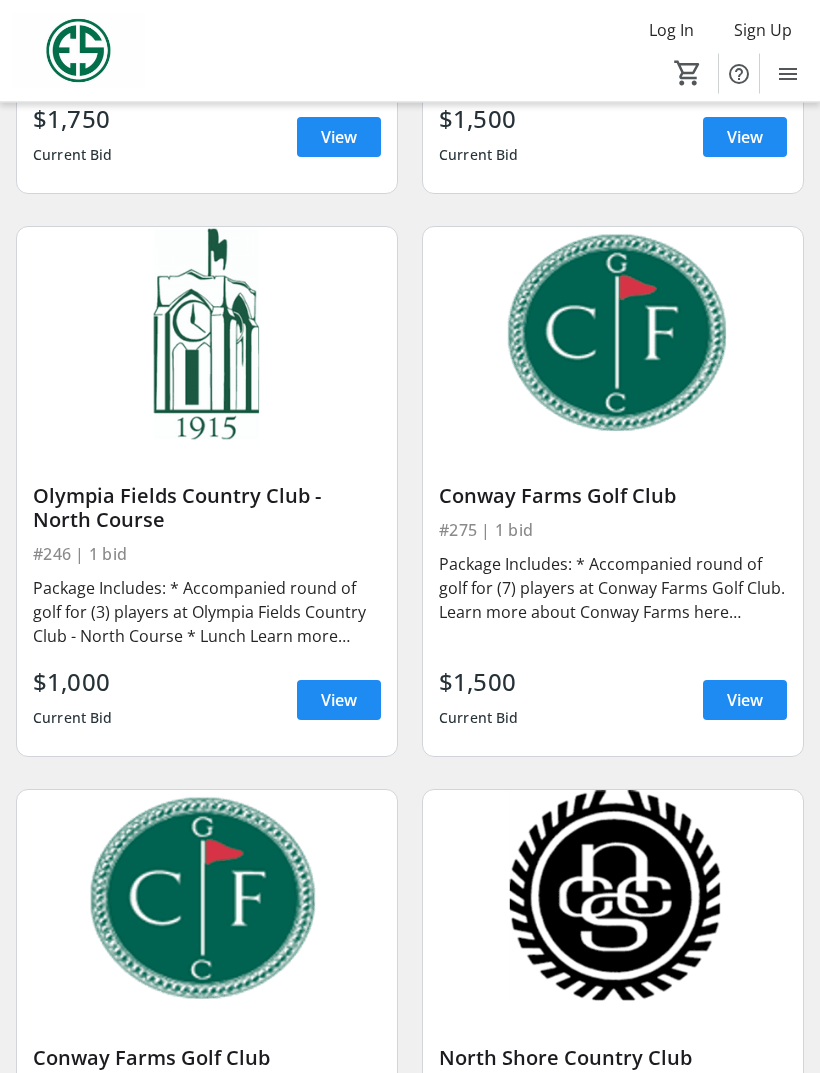 scroll, scrollTop: 13049, scrollLeft: 0, axis: vertical 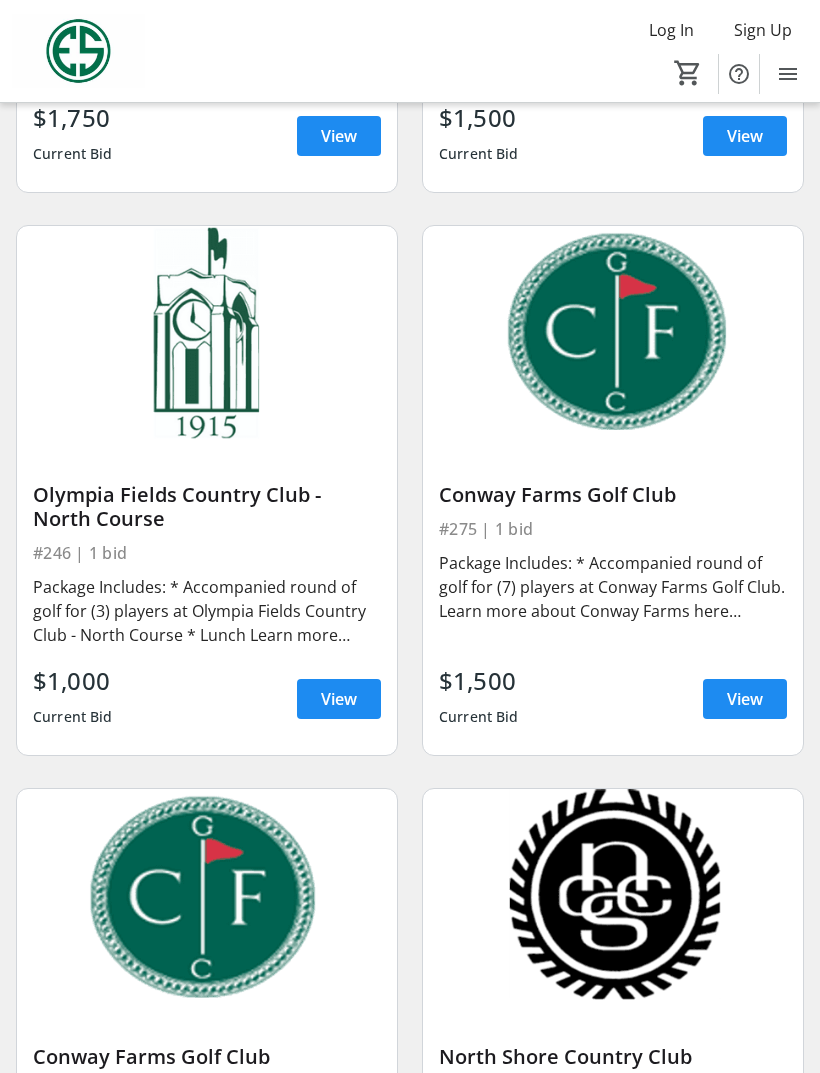 click on "View" at bounding box center (745, 699) 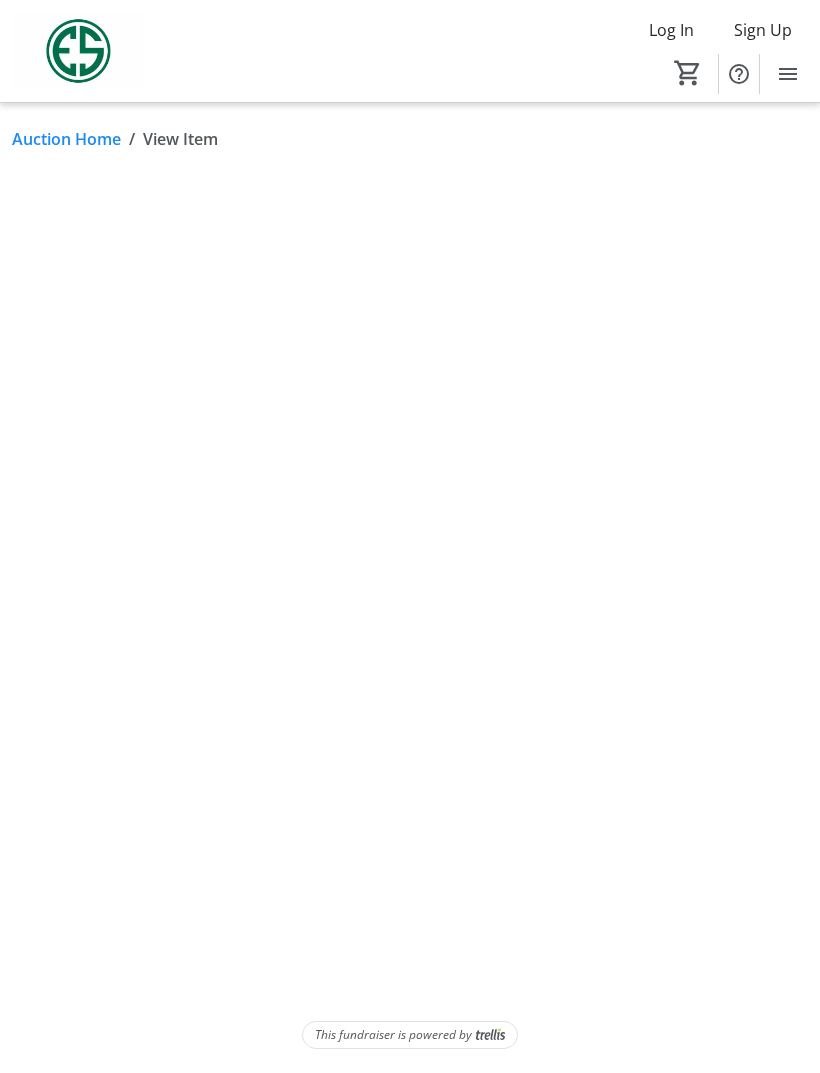scroll, scrollTop: 0, scrollLeft: 0, axis: both 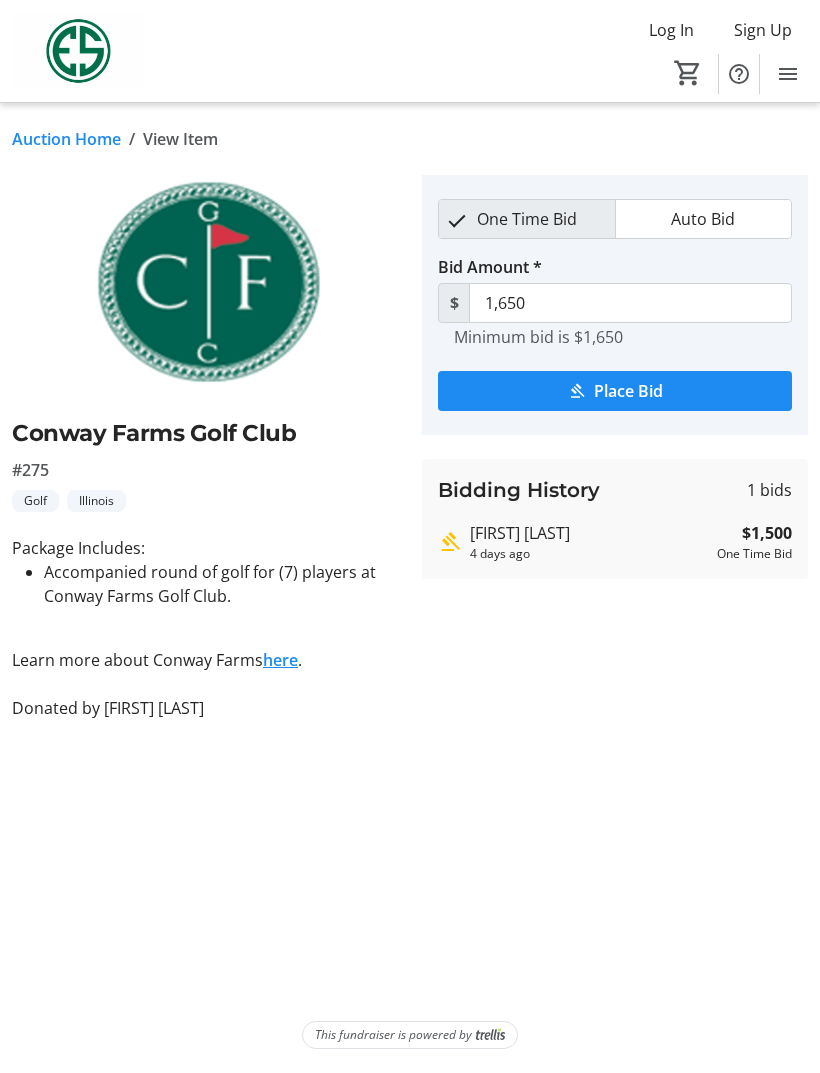 click on "Auction Home" 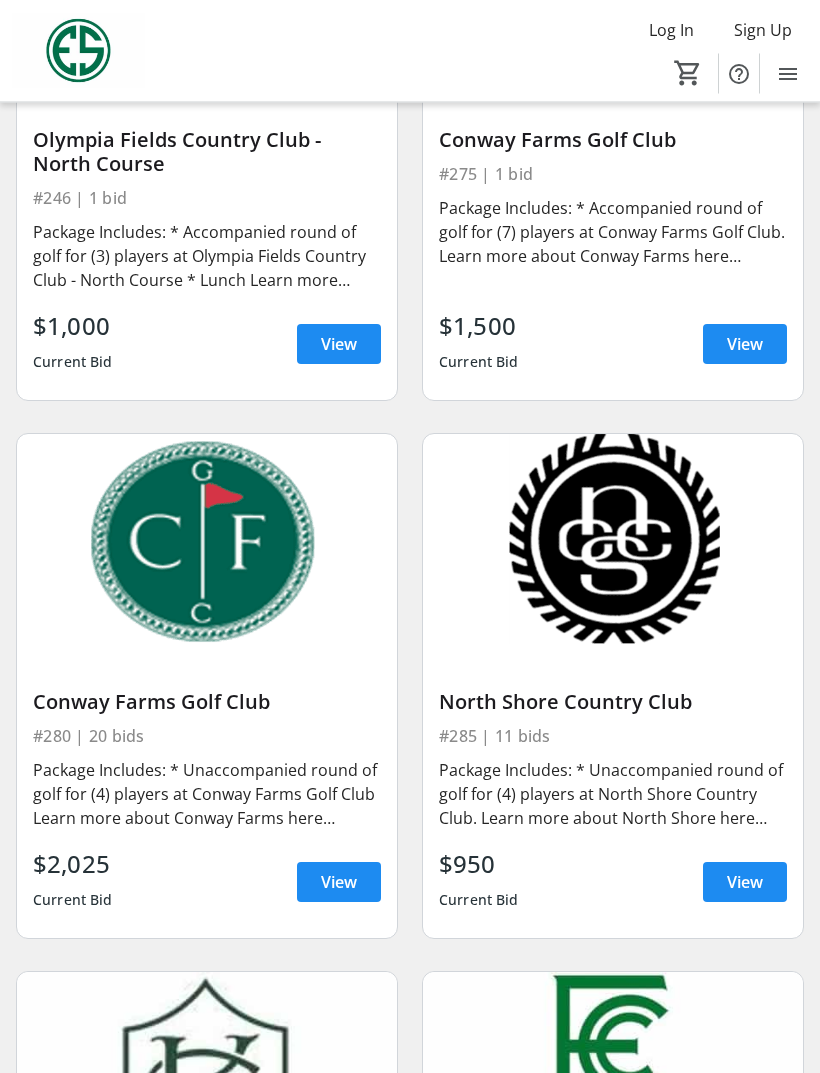 scroll, scrollTop: 13404, scrollLeft: 0, axis: vertical 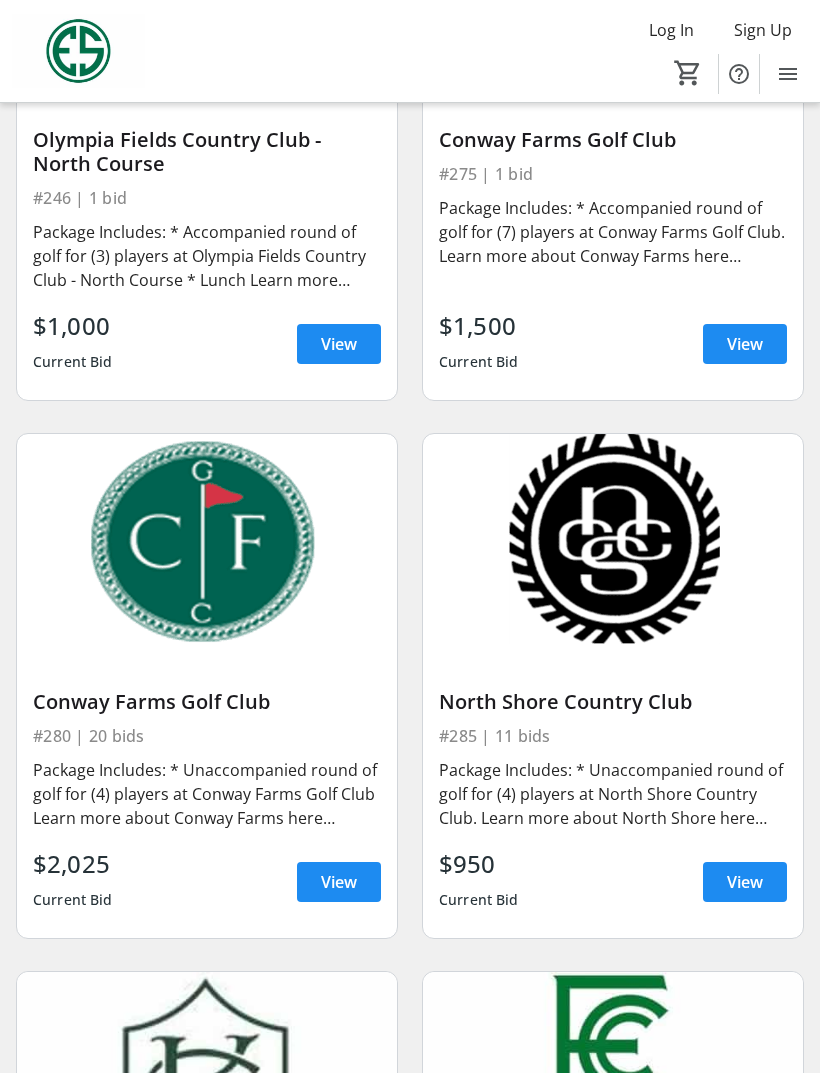 click on "View" at bounding box center [339, 882] 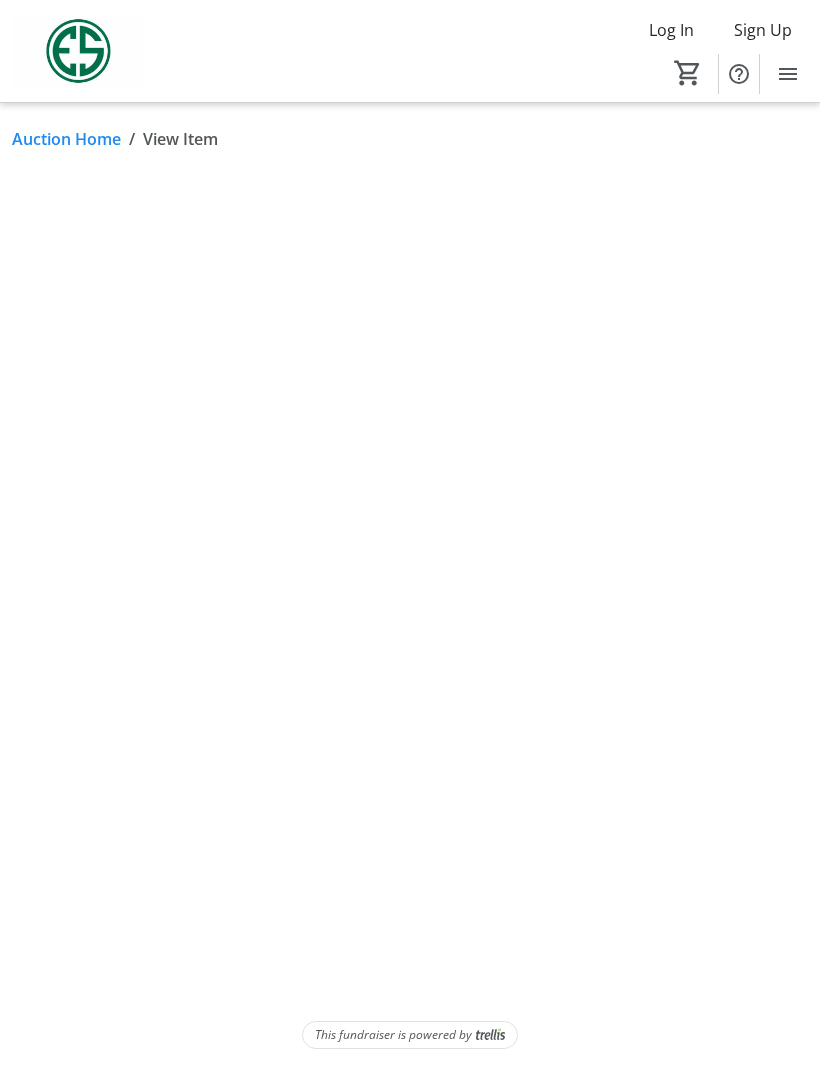 scroll, scrollTop: 64, scrollLeft: 0, axis: vertical 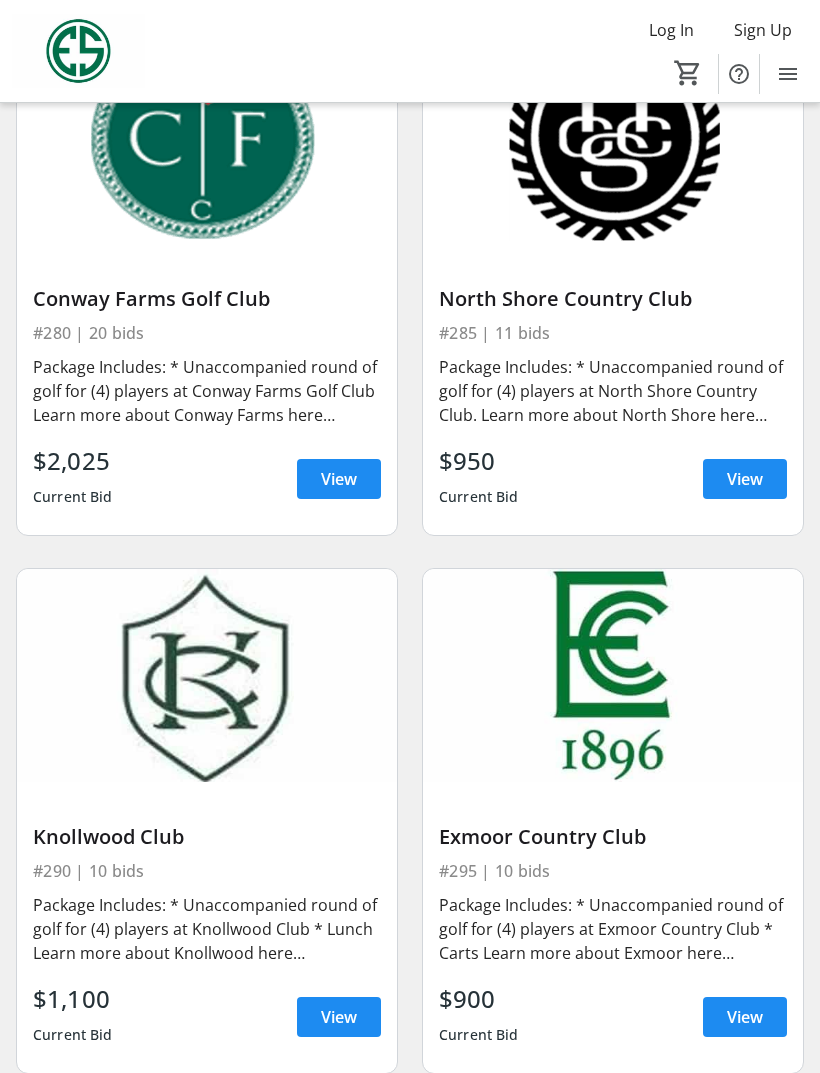 click at bounding box center [745, 479] 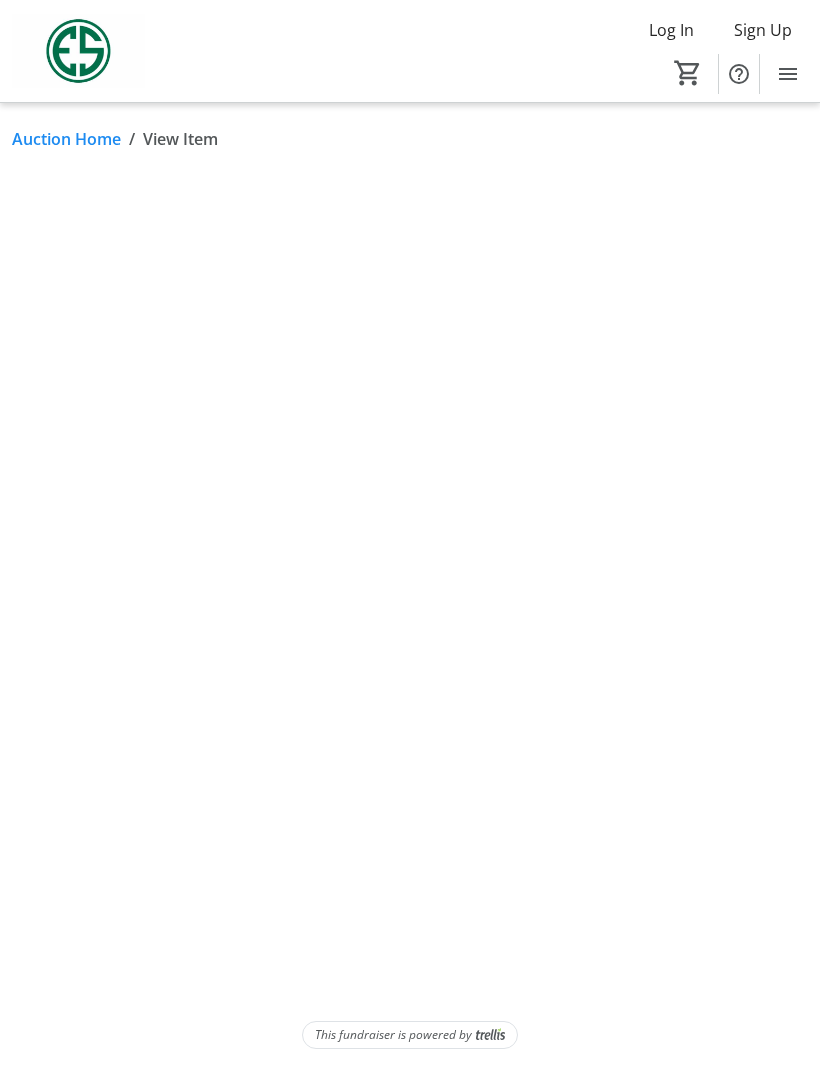 scroll, scrollTop: 0, scrollLeft: 0, axis: both 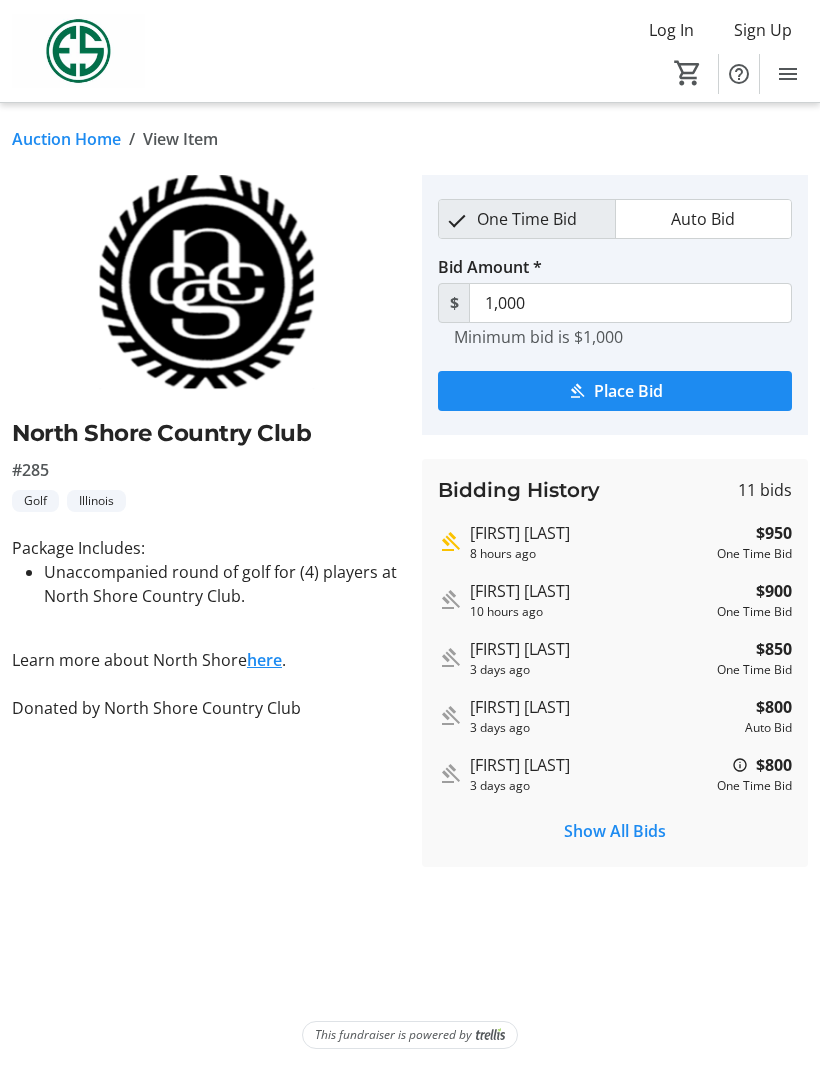 click on "Auction Home" 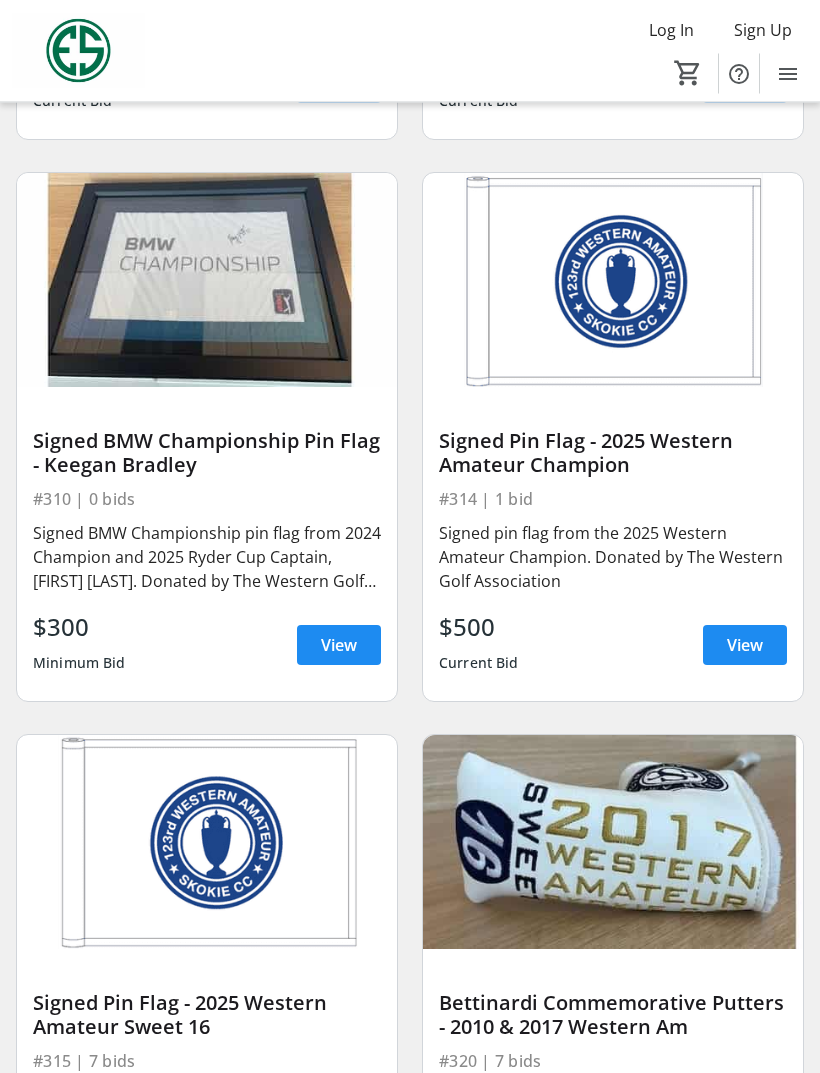 scroll, scrollTop: 15817, scrollLeft: 0, axis: vertical 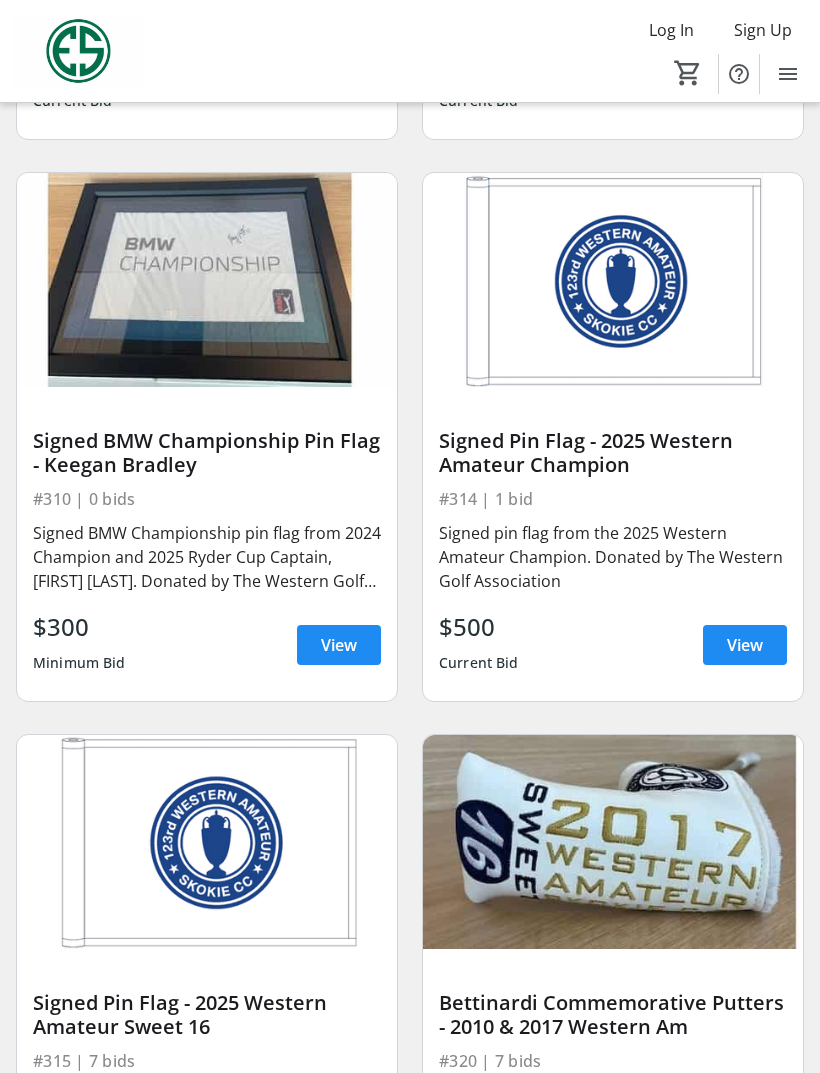 click on "View" at bounding box center [745, 645] 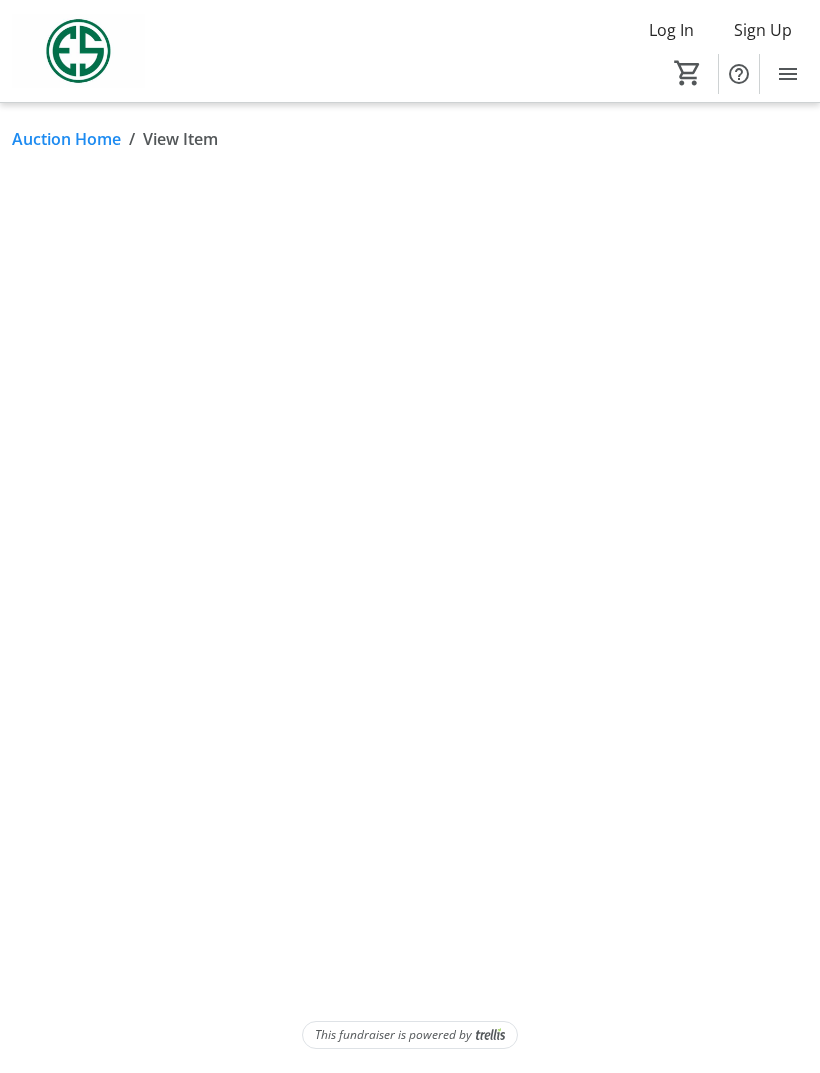 scroll, scrollTop: 0, scrollLeft: 0, axis: both 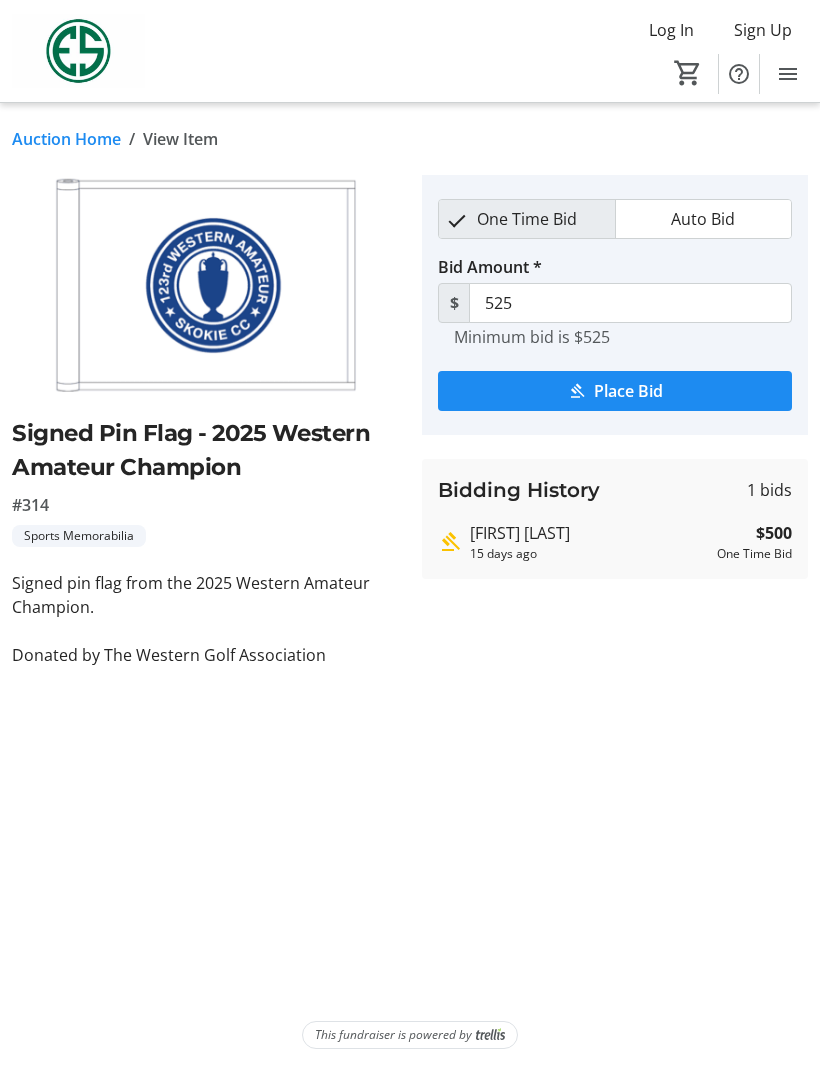 click on "Auction Home" 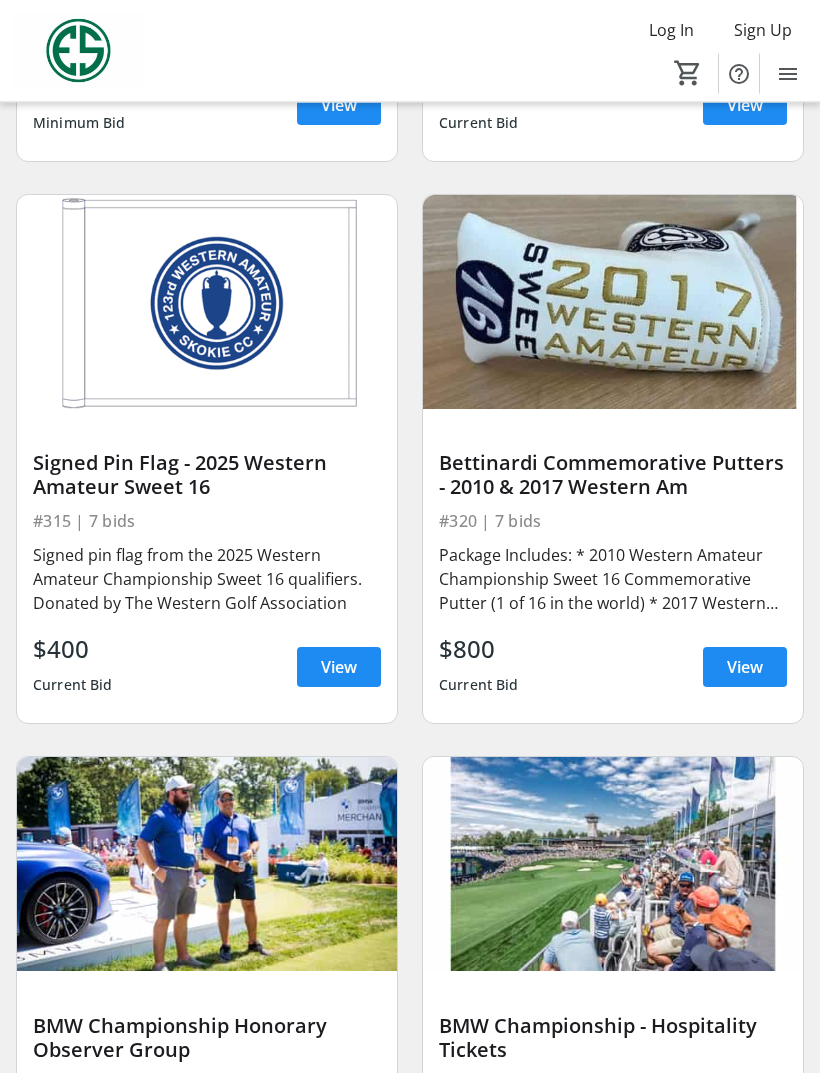 scroll, scrollTop: 16357, scrollLeft: 0, axis: vertical 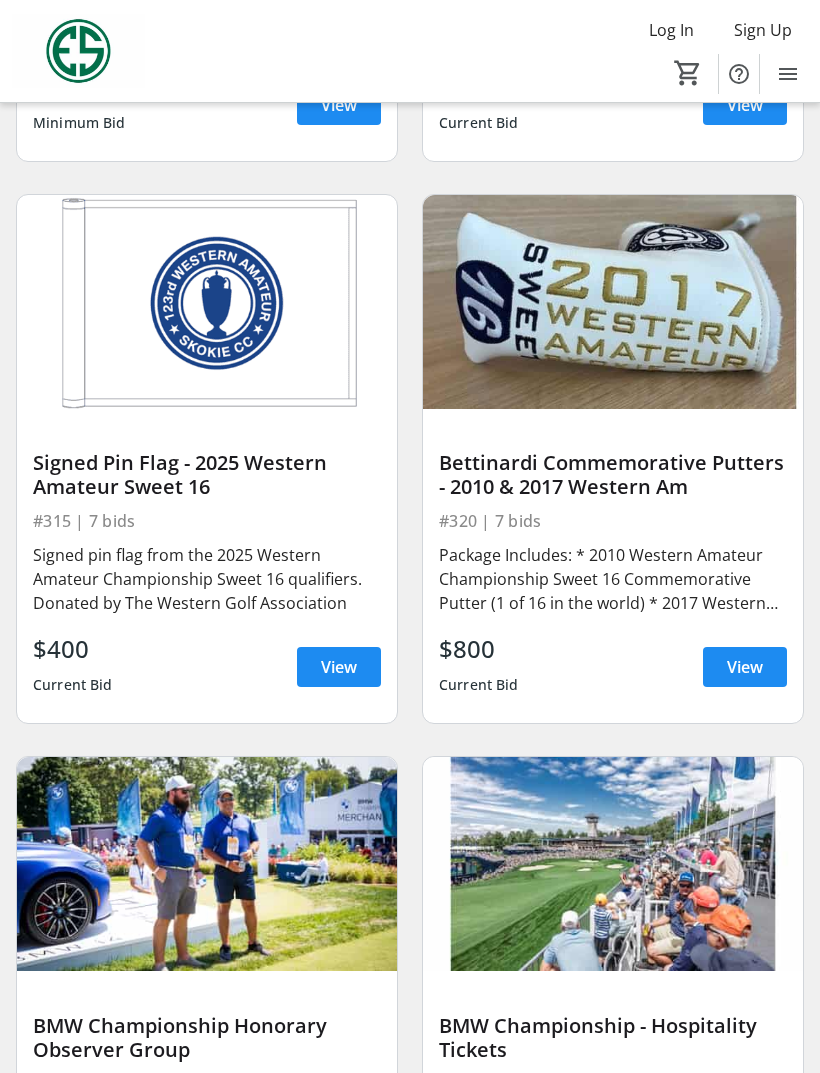 click on "View" at bounding box center (339, 667) 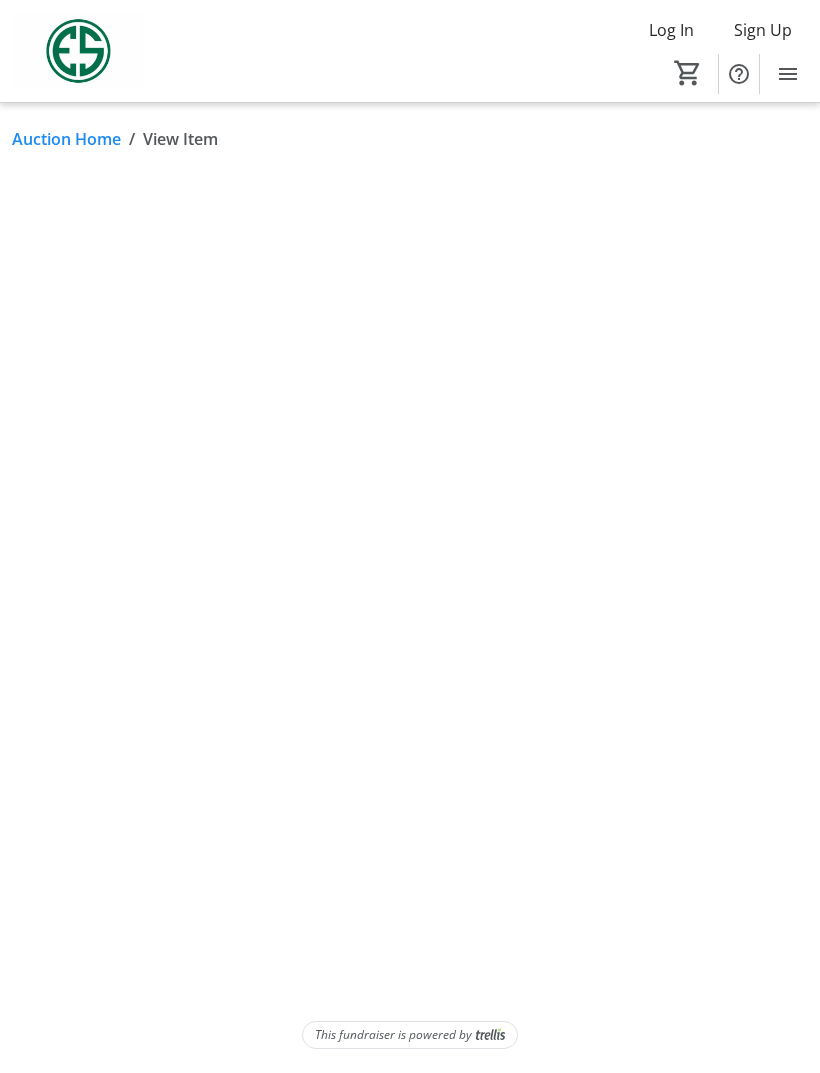 scroll, scrollTop: 0, scrollLeft: 0, axis: both 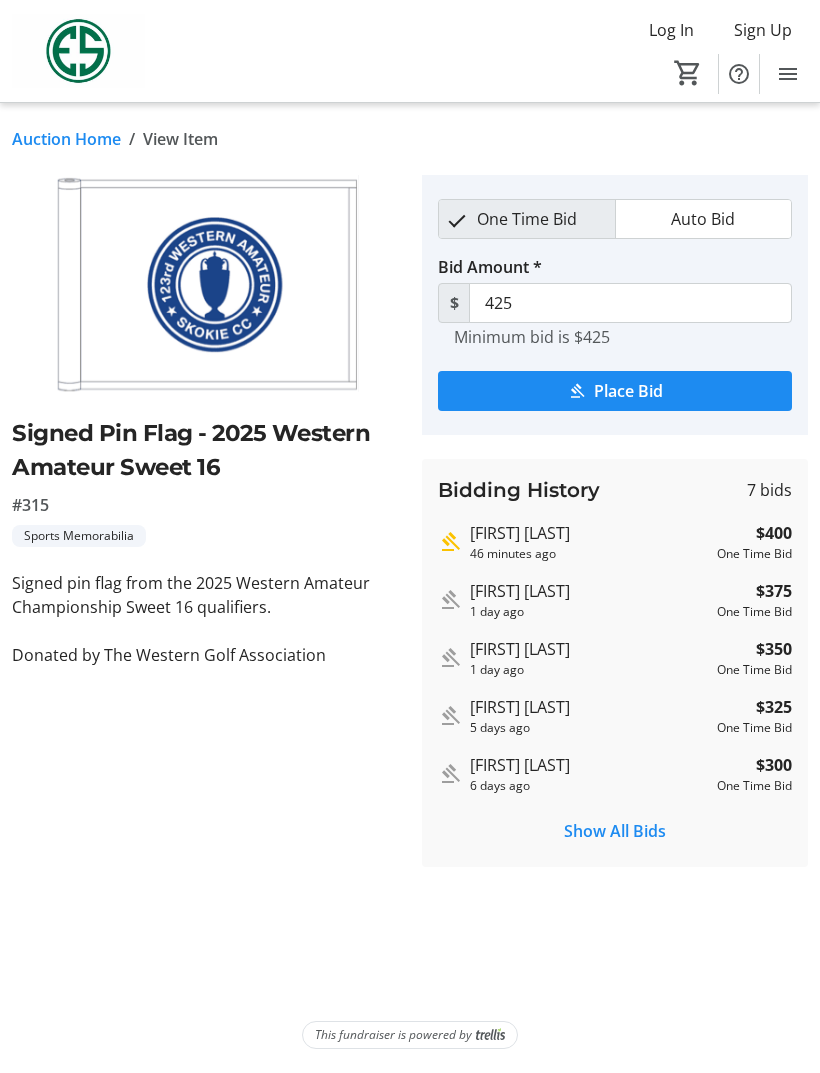click on "Auction Home" 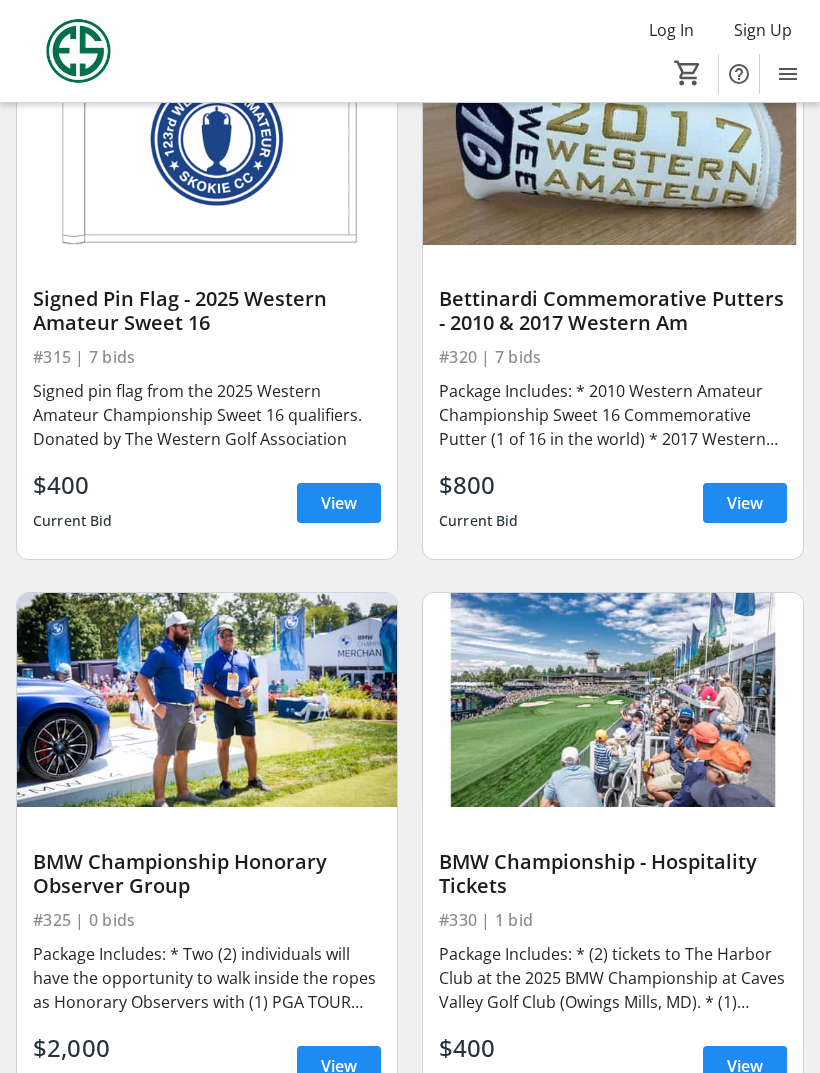 scroll, scrollTop: 16567, scrollLeft: 0, axis: vertical 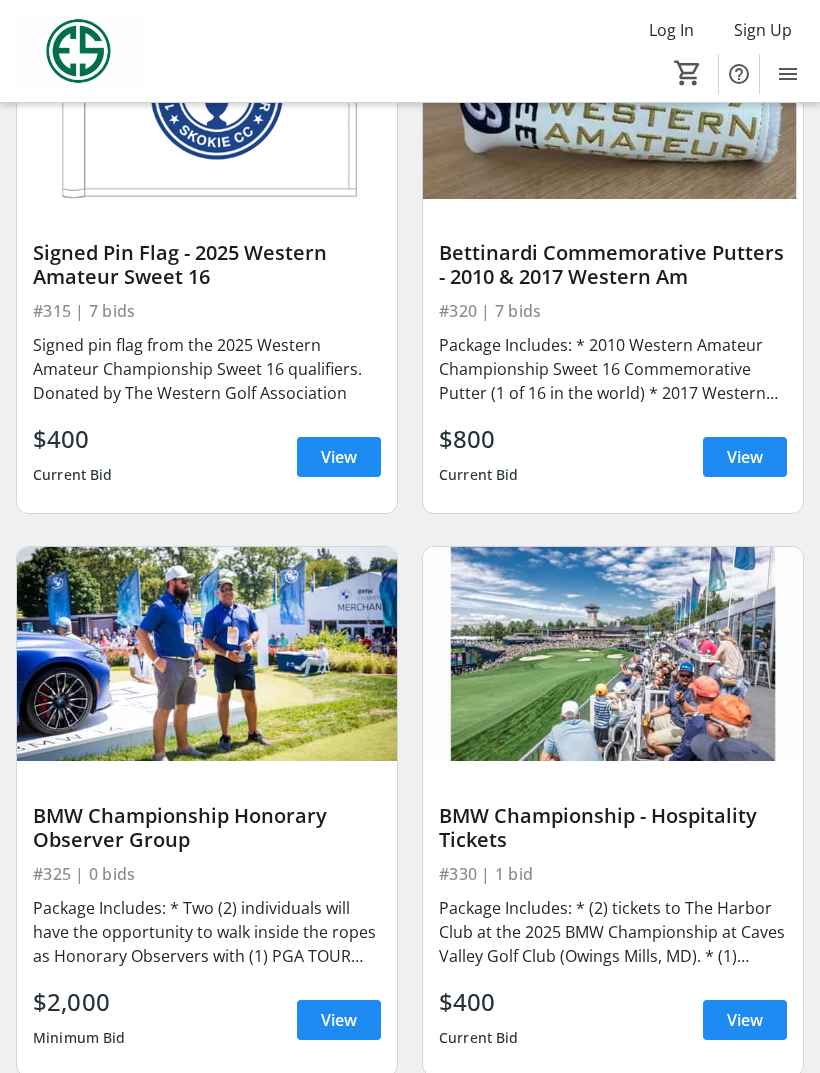 click on "View" at bounding box center [339, 1020] 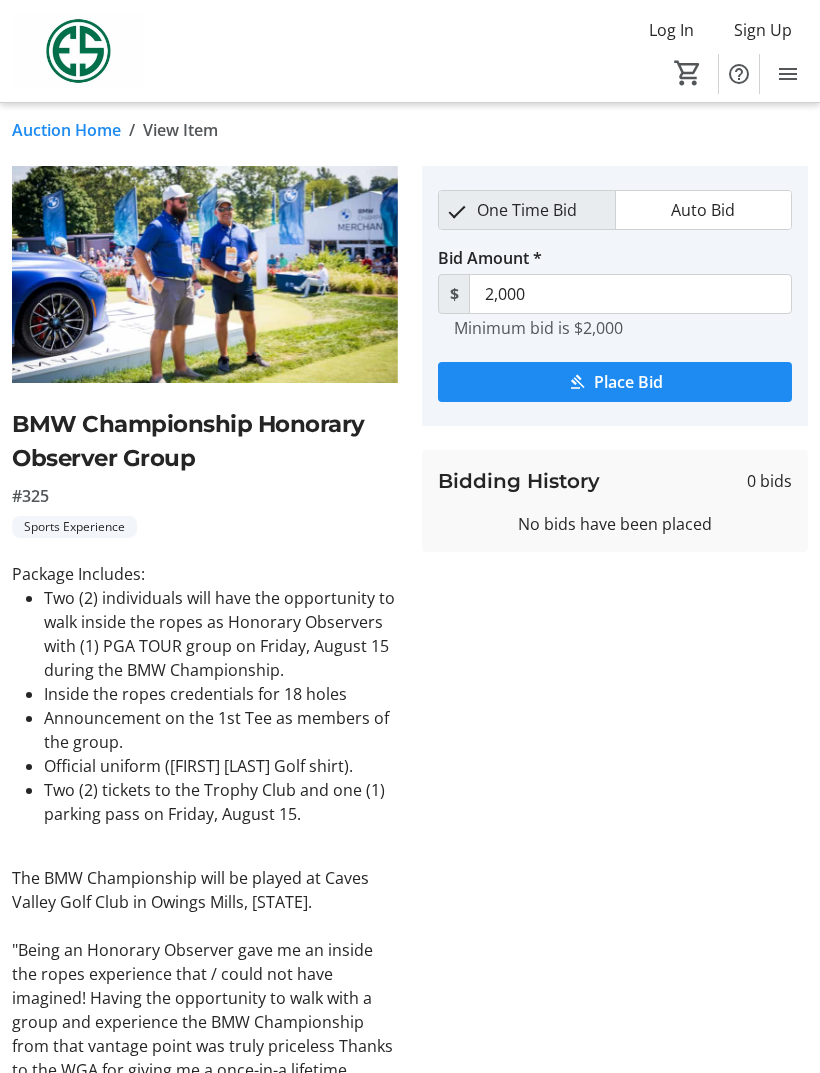scroll, scrollTop: 0, scrollLeft: 0, axis: both 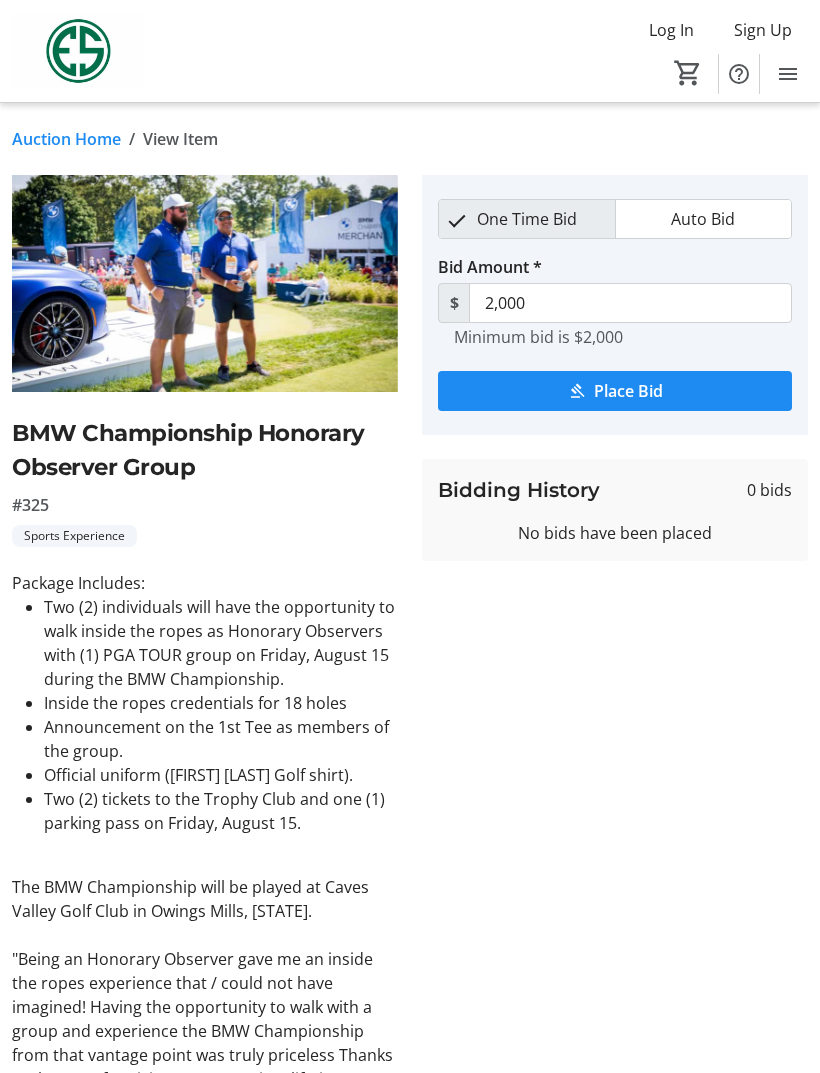 click on "Auction Home" 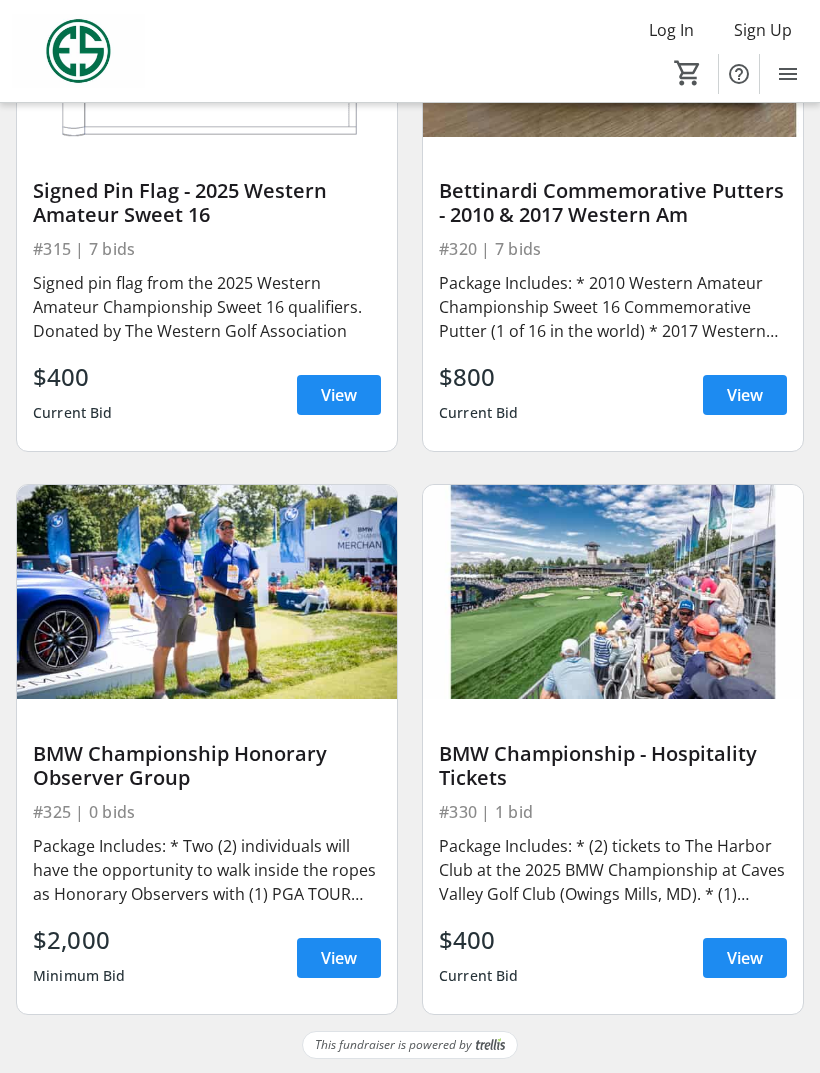 scroll, scrollTop: 16631, scrollLeft: 0, axis: vertical 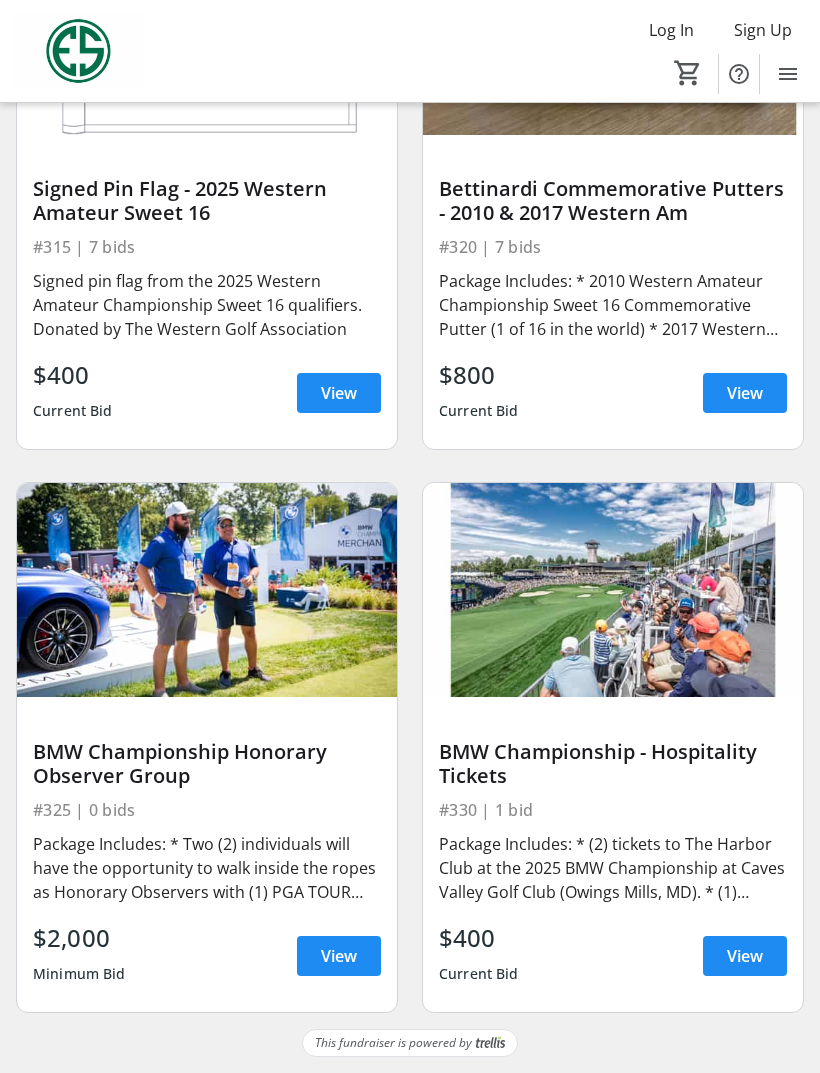 click on "View" at bounding box center [745, 956] 